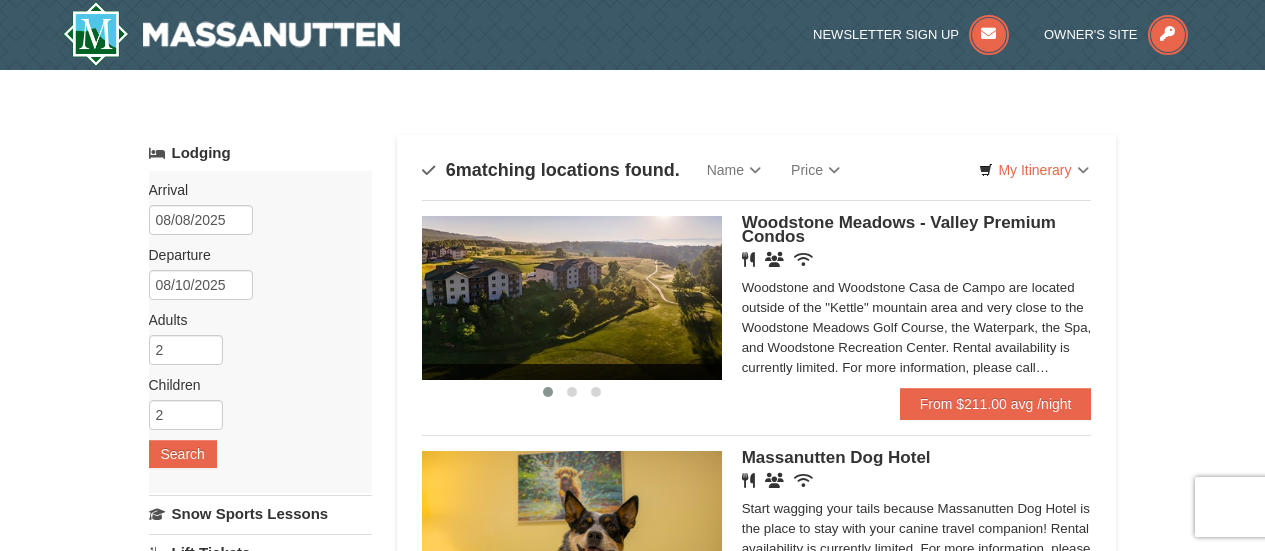 scroll, scrollTop: 0, scrollLeft: 0, axis: both 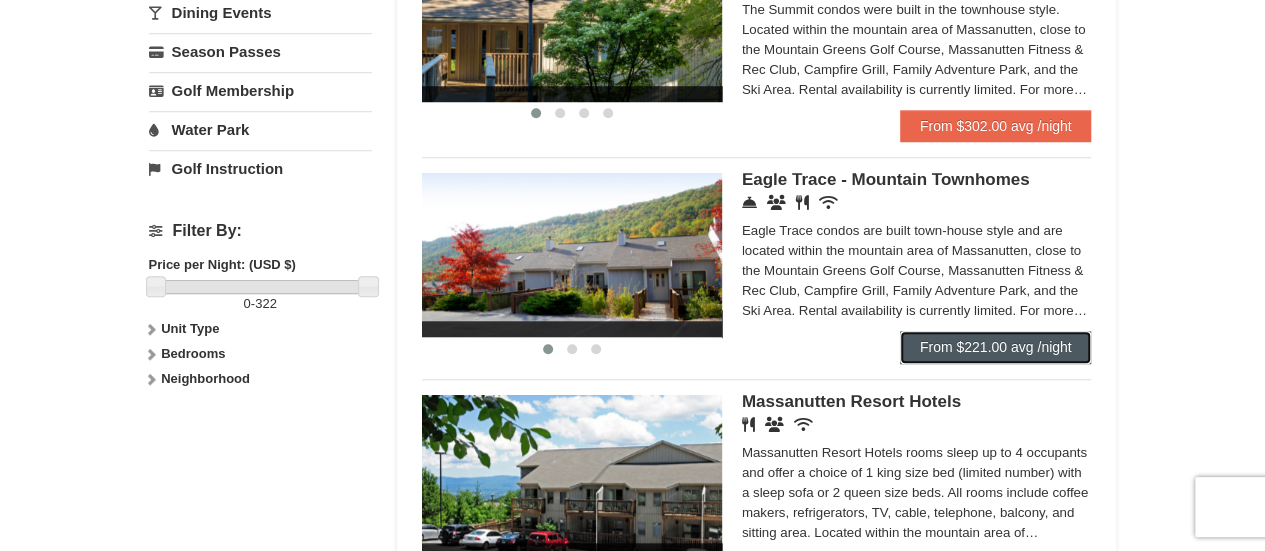 click on "From $221.00 avg /night" at bounding box center (996, 347) 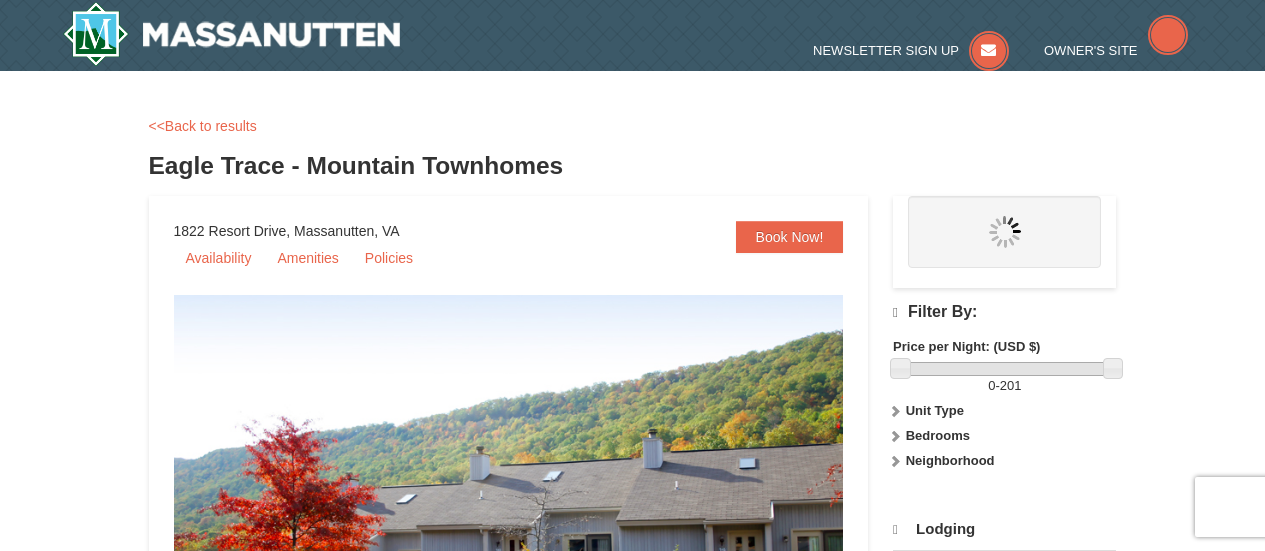 select on "8" 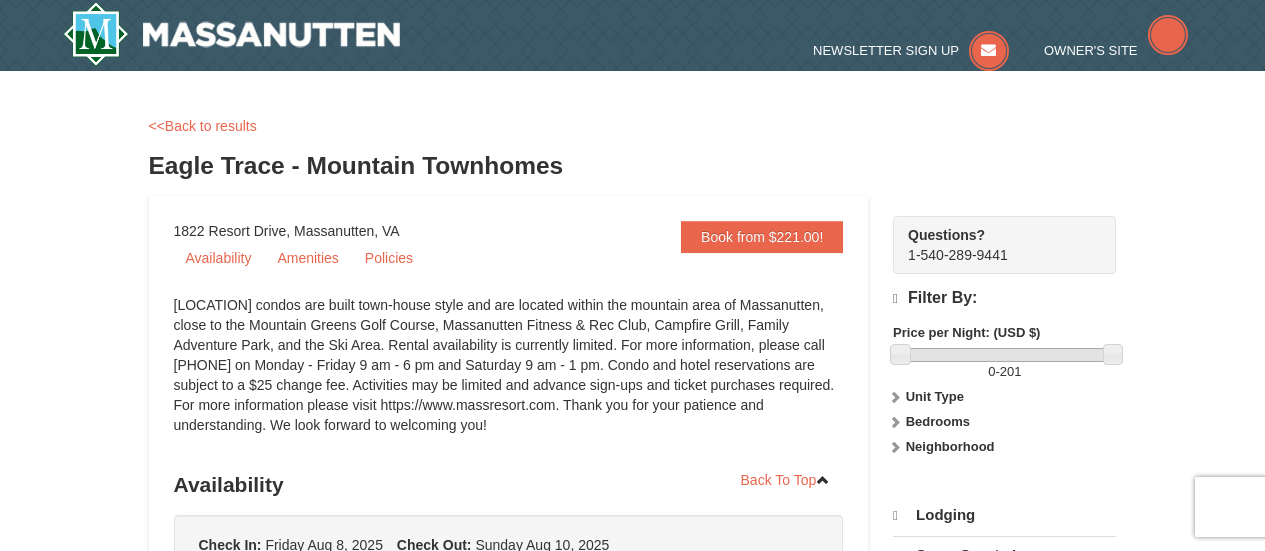 scroll, scrollTop: 0, scrollLeft: 0, axis: both 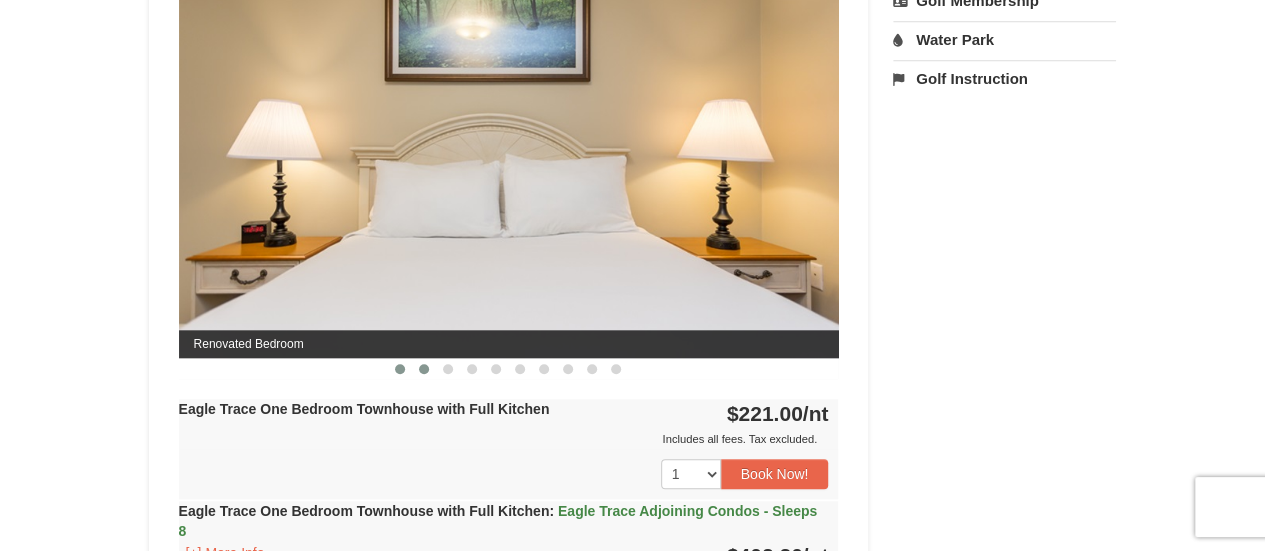 click at bounding box center (424, 369) 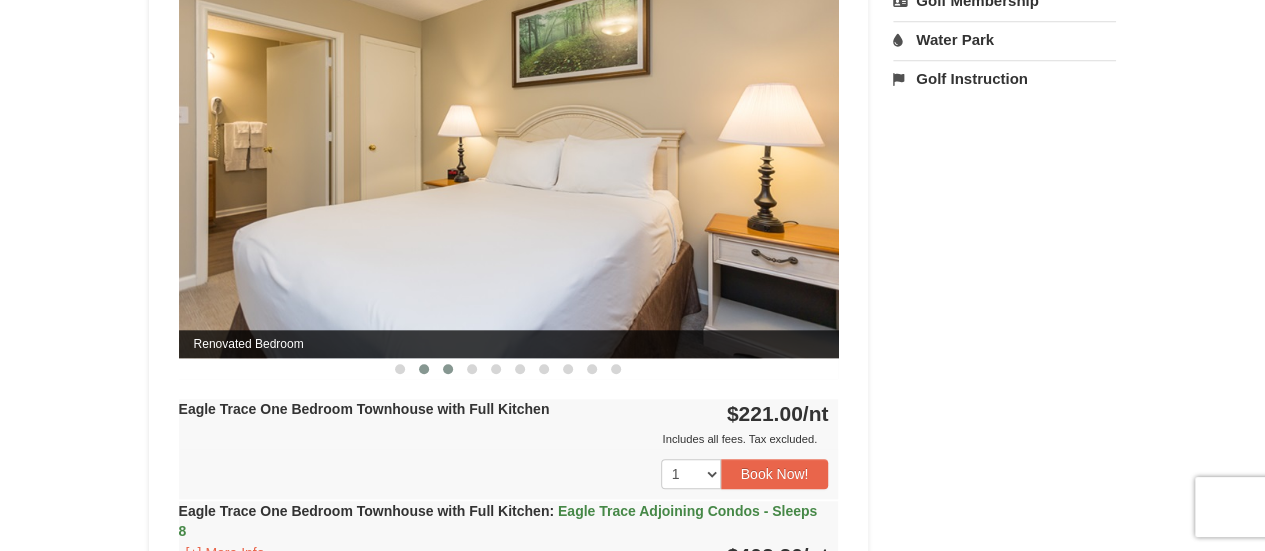 click at bounding box center [448, 369] 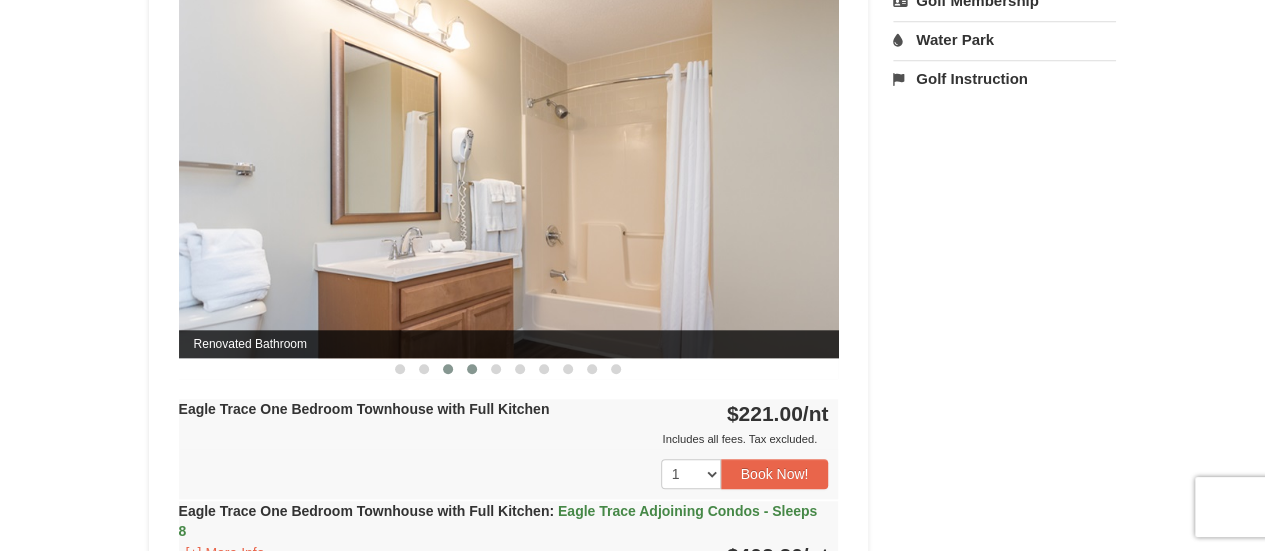 click at bounding box center [472, 369] 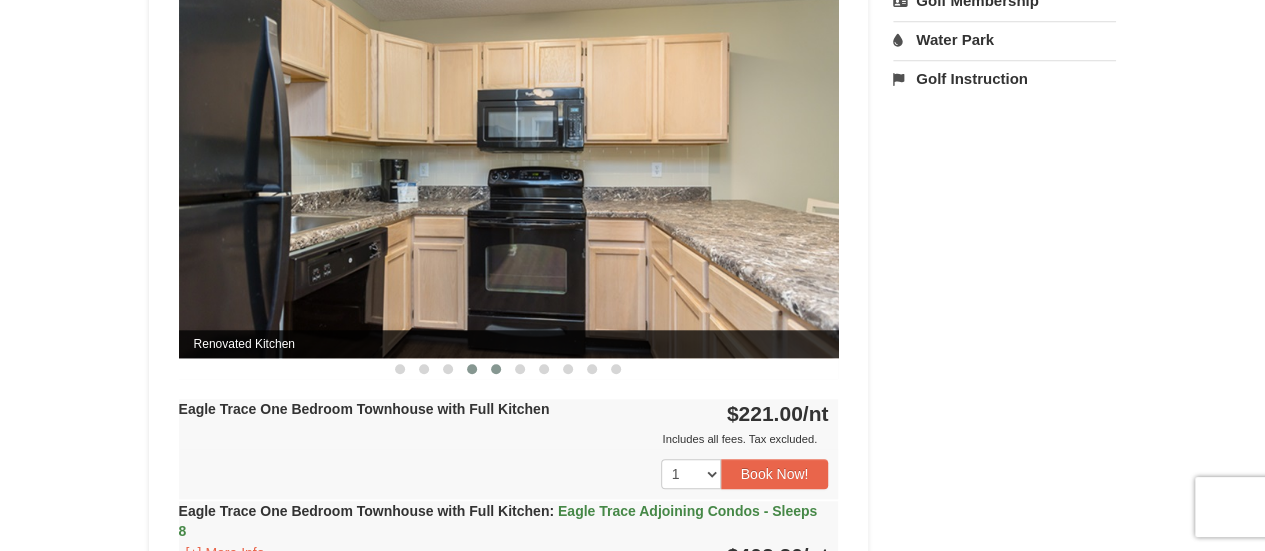 click at bounding box center (496, 369) 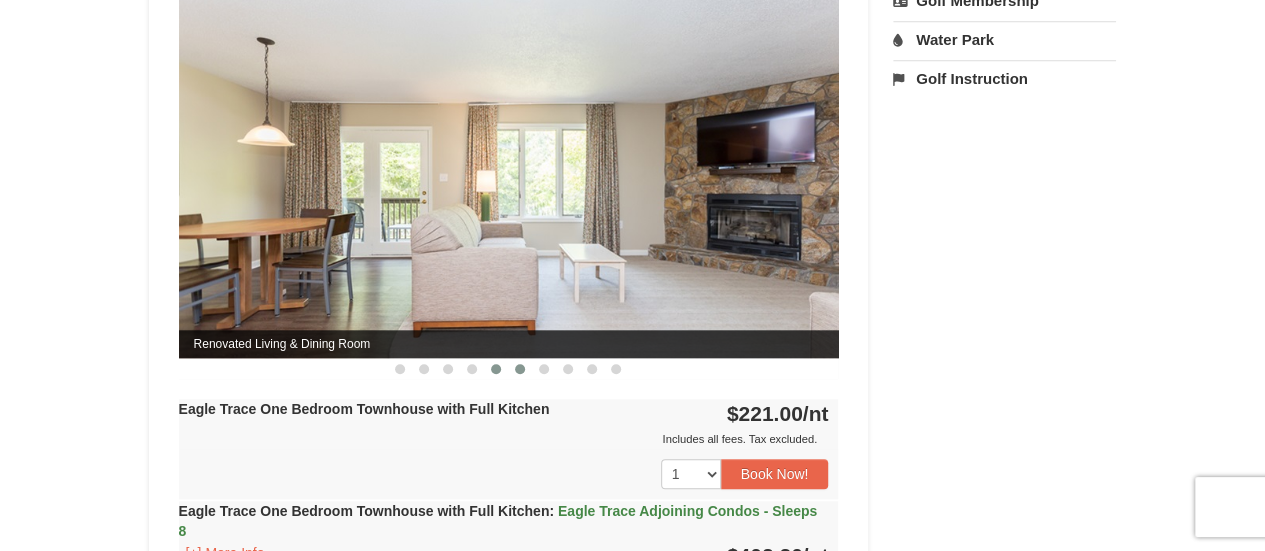 click at bounding box center (520, 369) 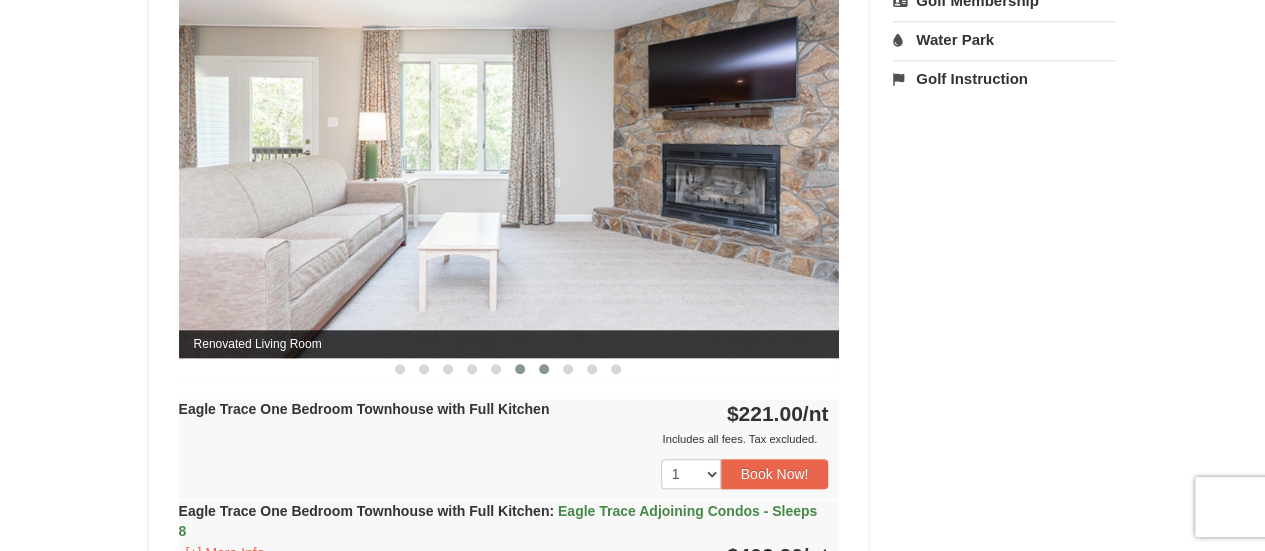 click at bounding box center (544, 369) 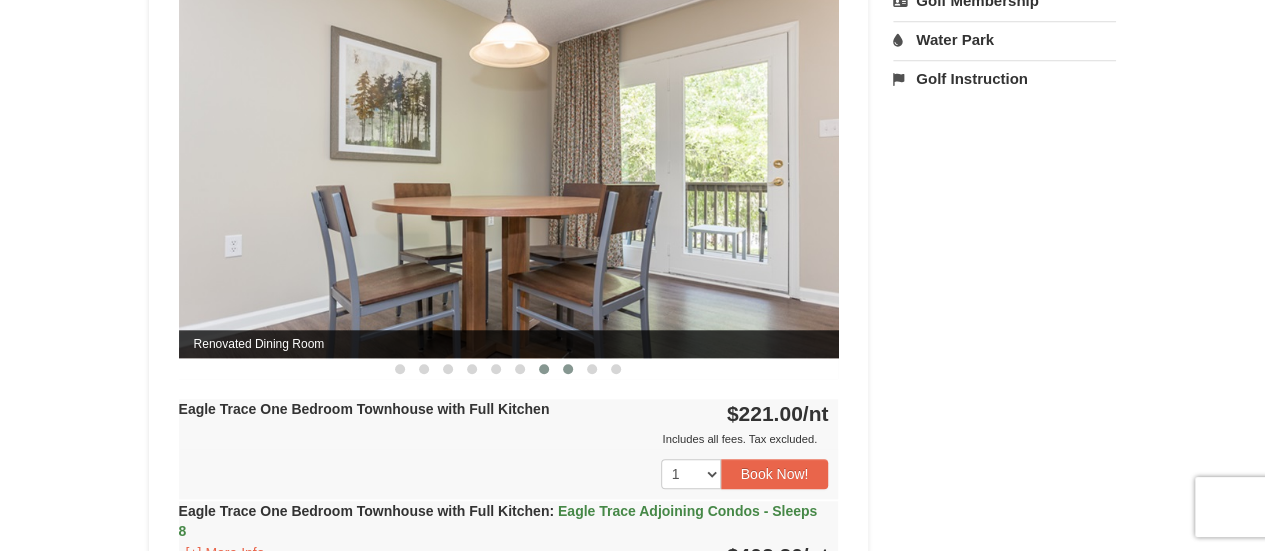 click at bounding box center (568, 369) 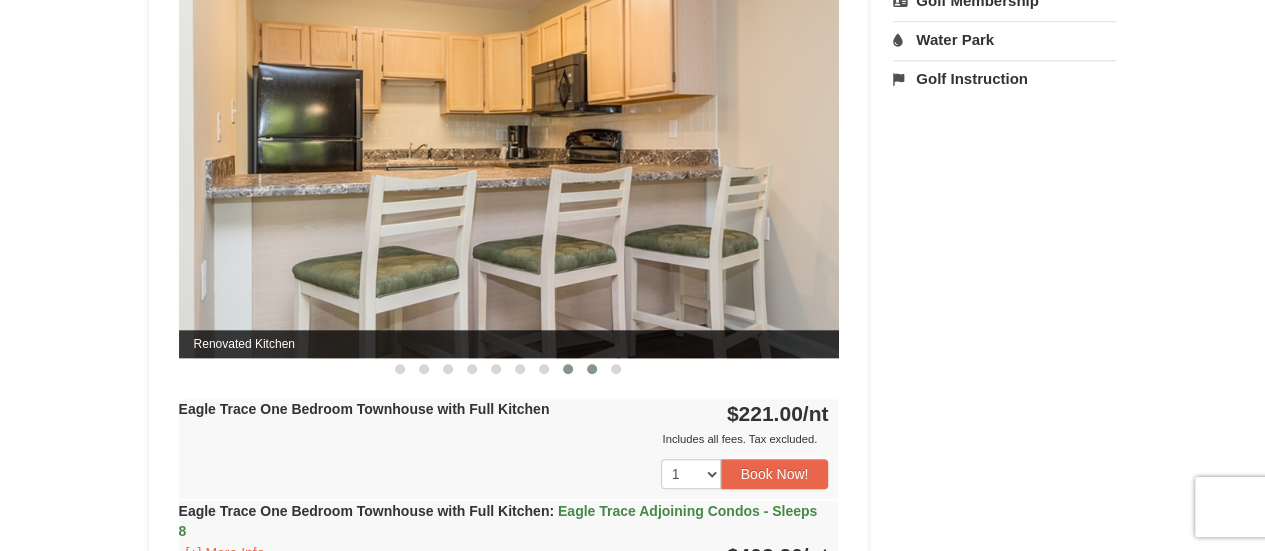 click at bounding box center [592, 369] 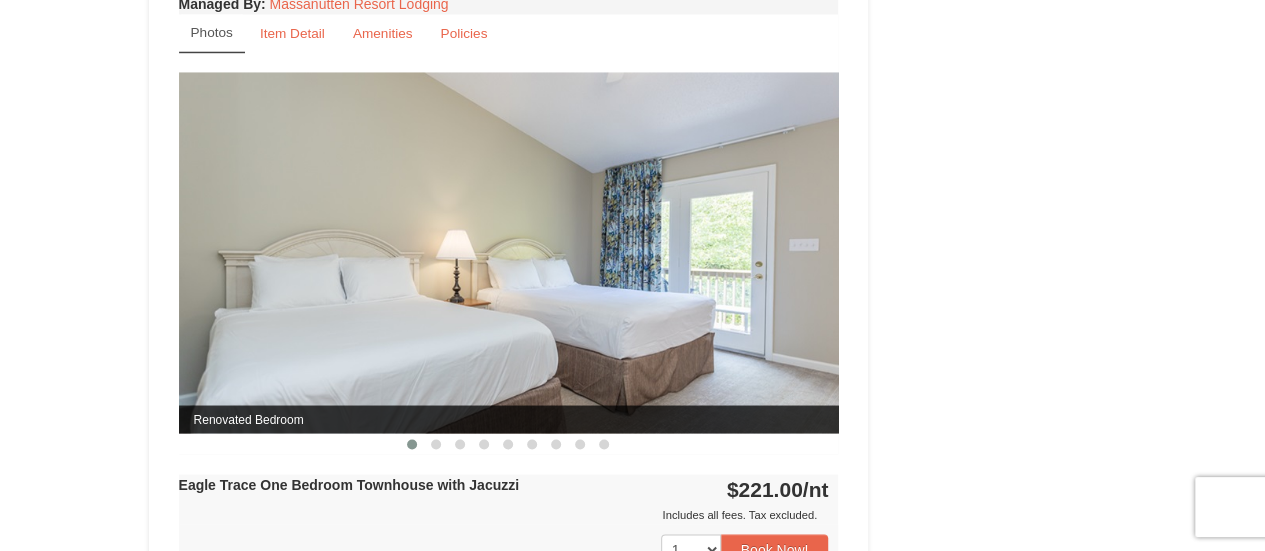 scroll, scrollTop: 1610, scrollLeft: 0, axis: vertical 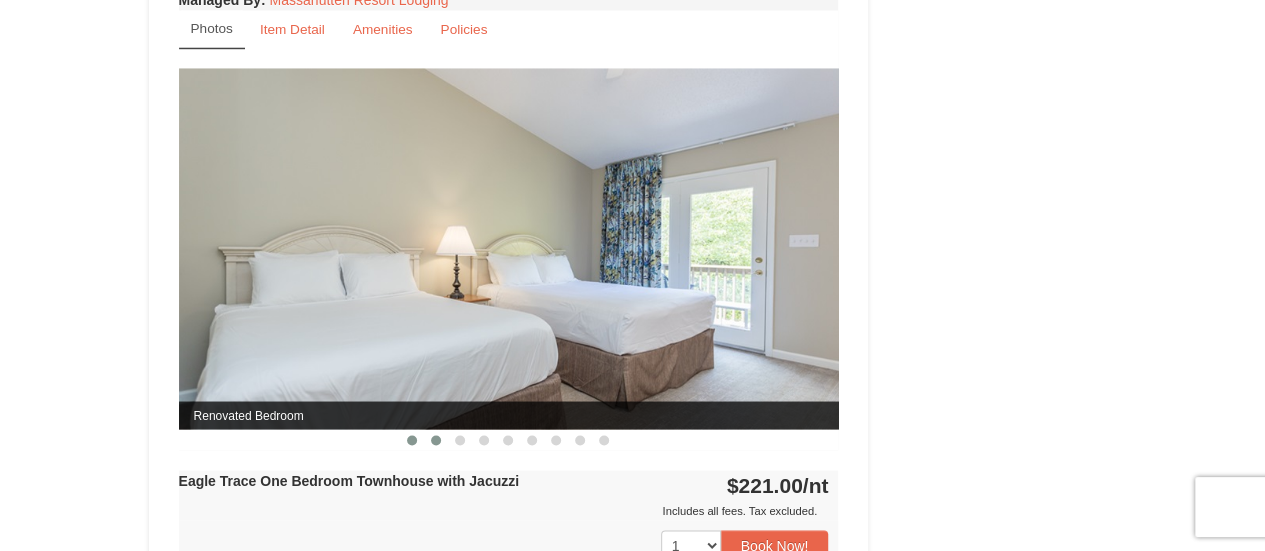 click at bounding box center [436, 440] 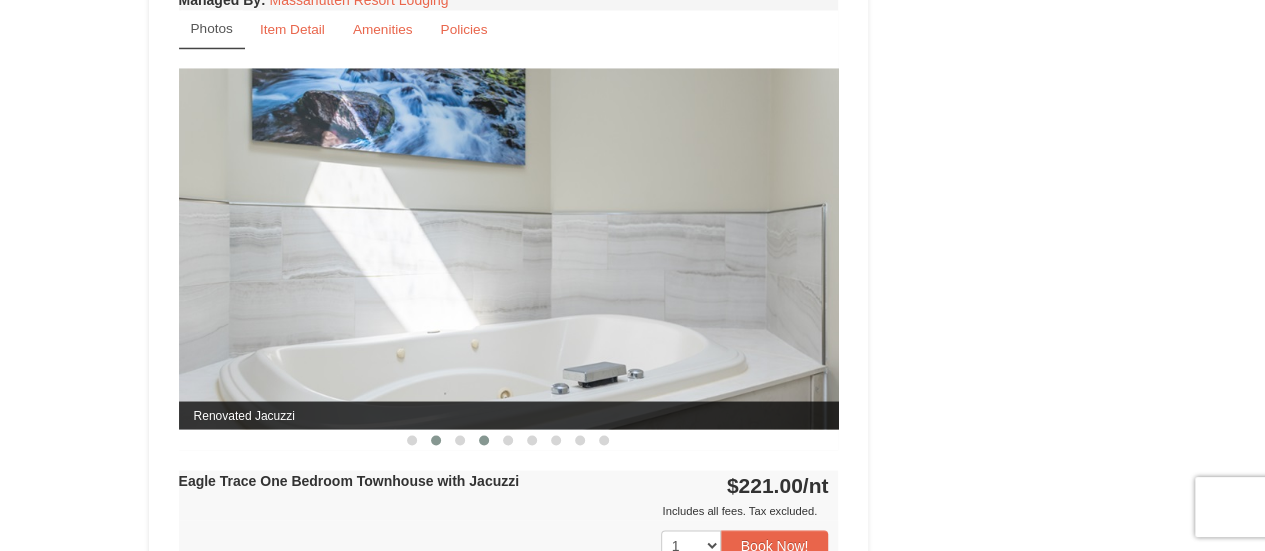 click at bounding box center [484, 440] 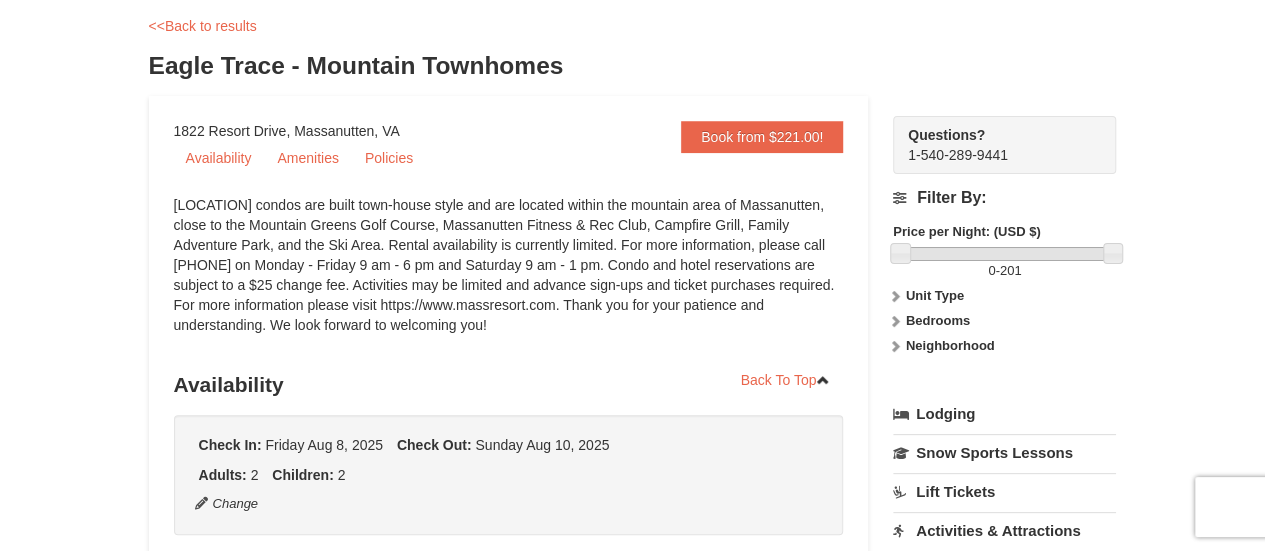 scroll, scrollTop: 0, scrollLeft: 0, axis: both 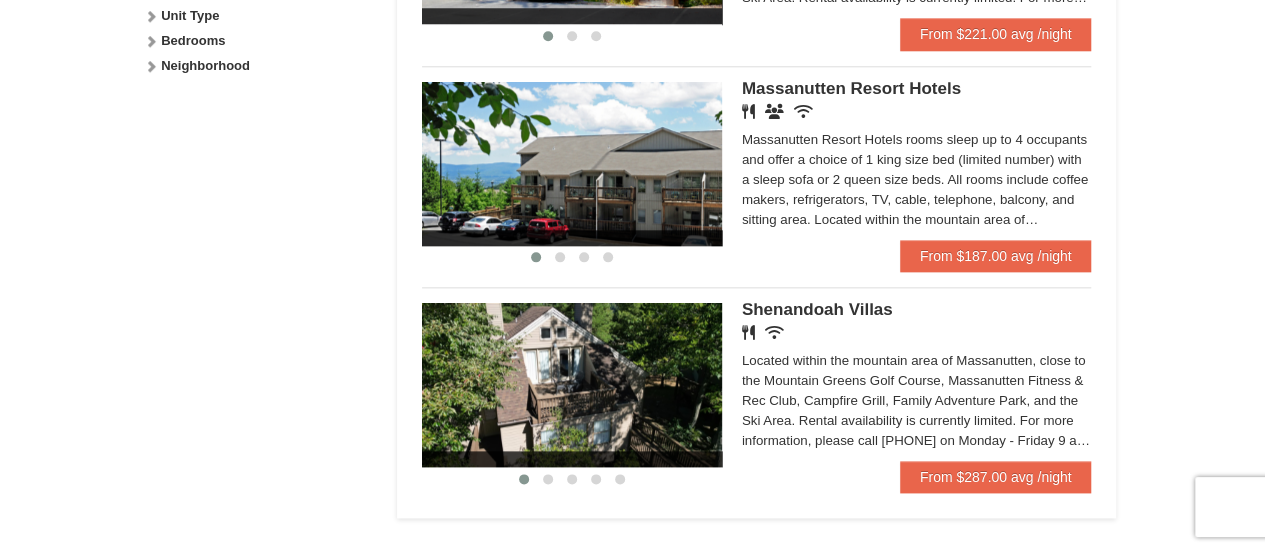 click at bounding box center (572, 164) 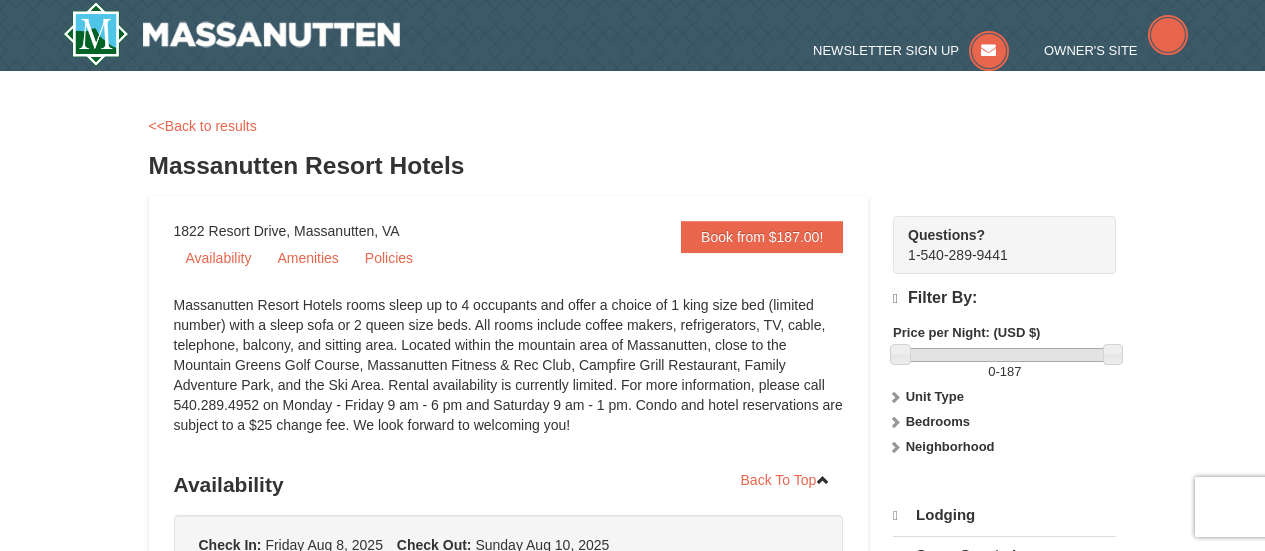 scroll, scrollTop: 0, scrollLeft: 0, axis: both 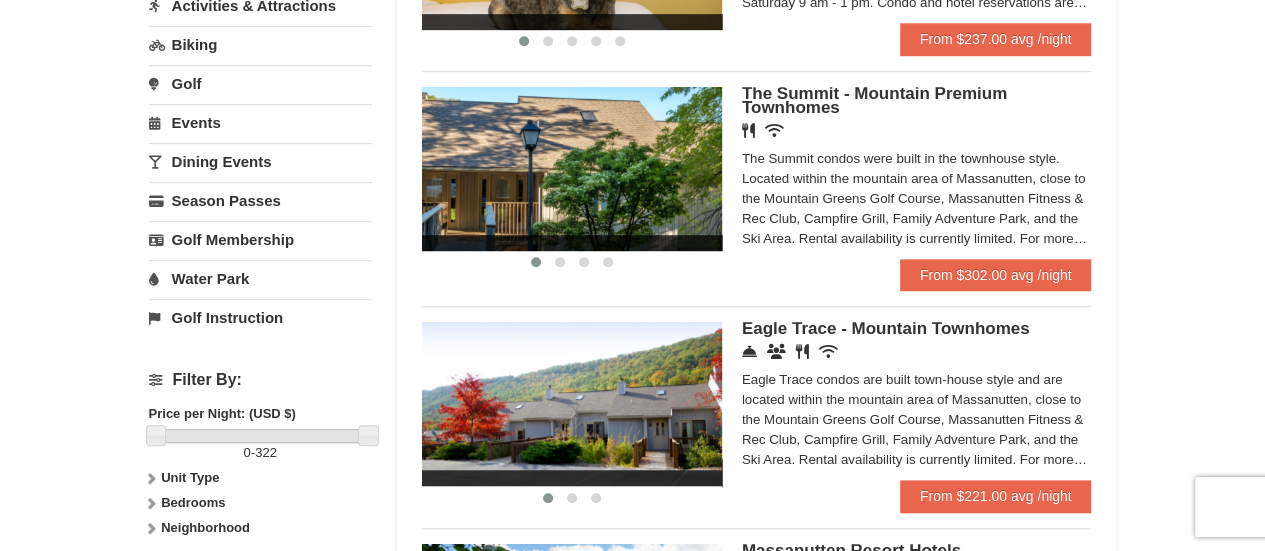 click at bounding box center [572, 404] 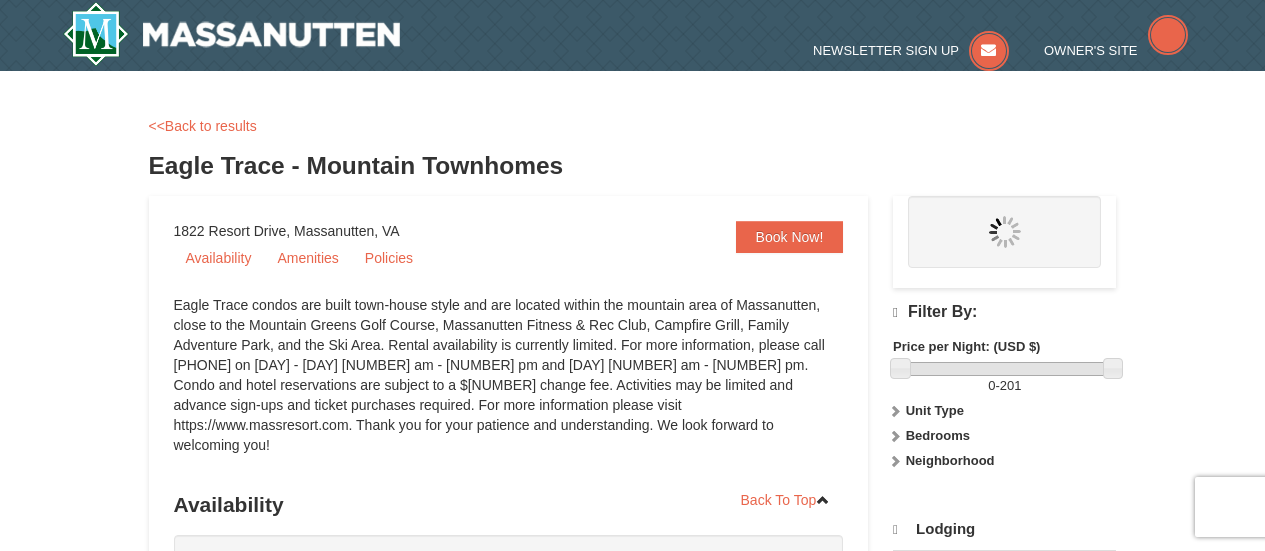 scroll, scrollTop: 0, scrollLeft: 0, axis: both 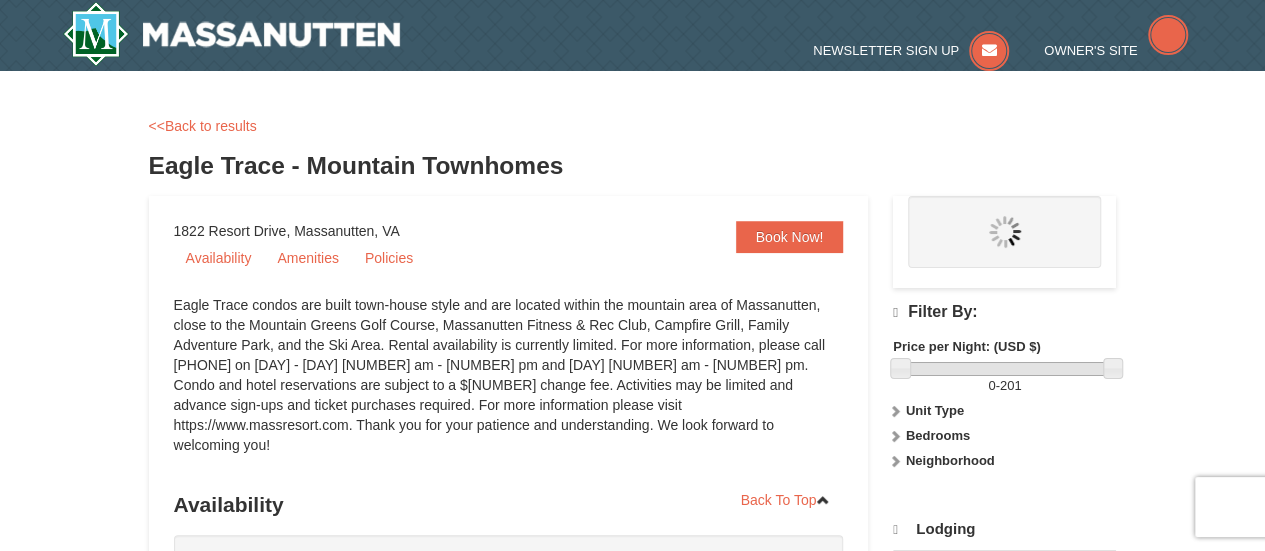 select on "8" 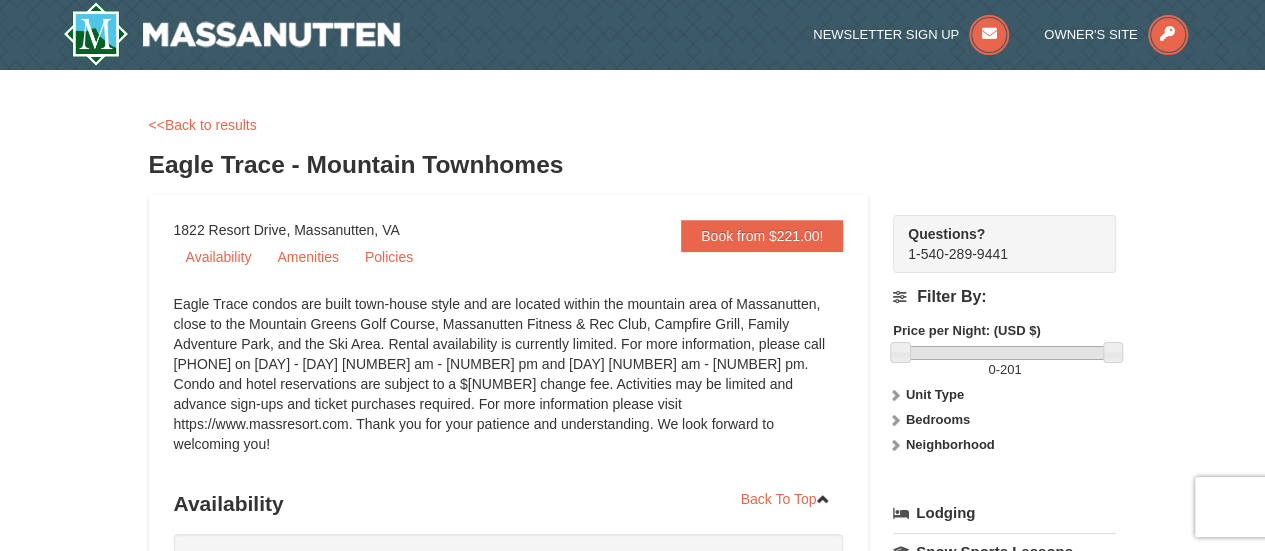 scroll, scrollTop: 0, scrollLeft: 0, axis: both 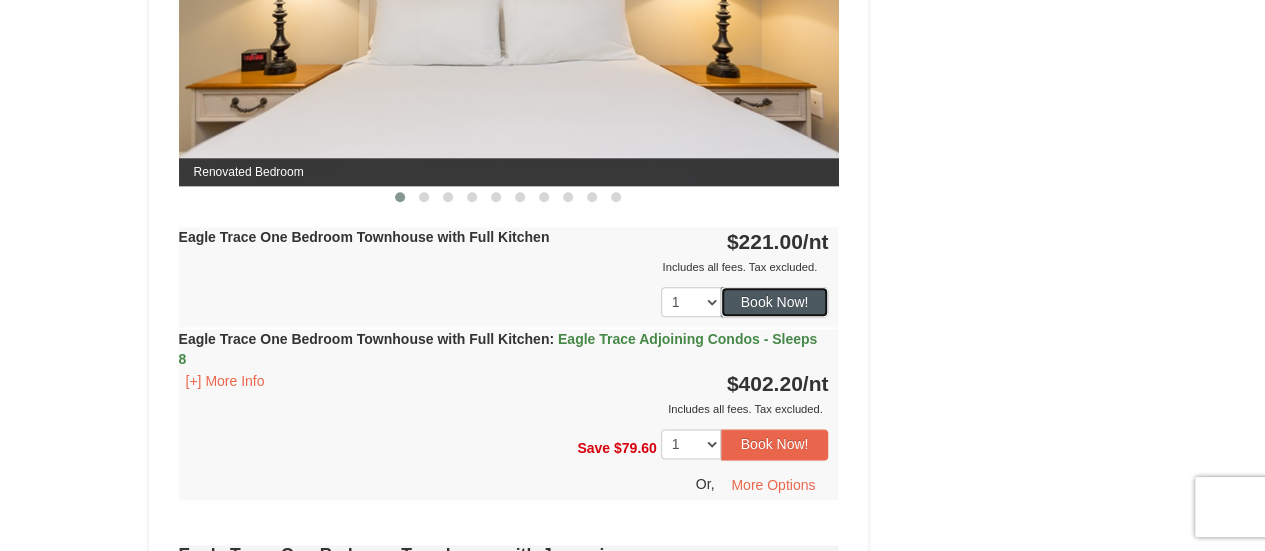 click on "Book Now!" at bounding box center (775, 302) 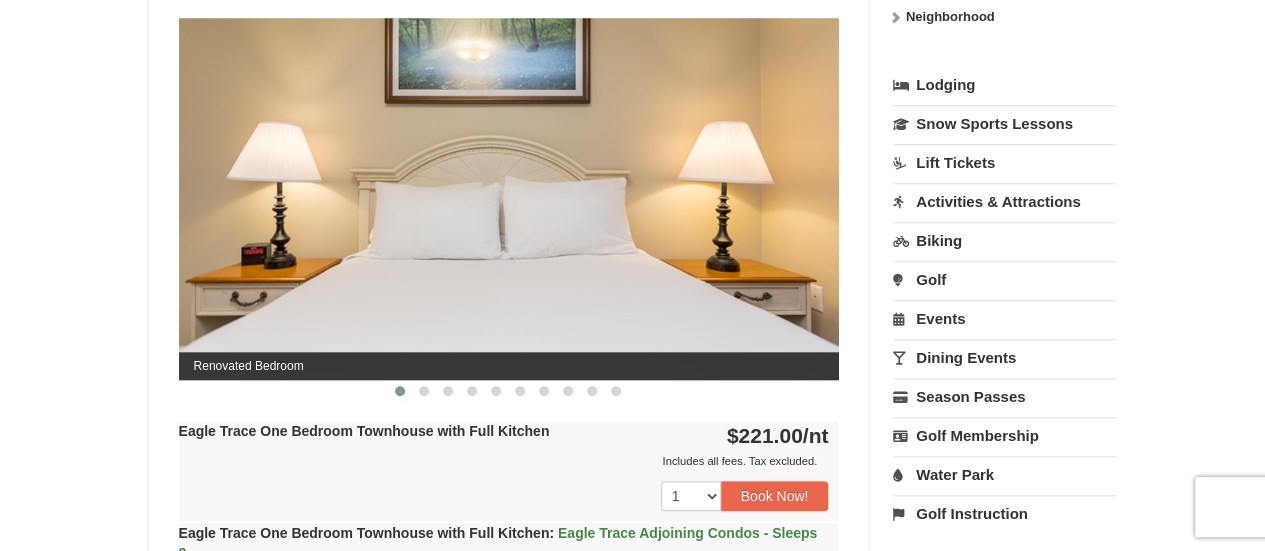 scroll, scrollTop: 865, scrollLeft: 0, axis: vertical 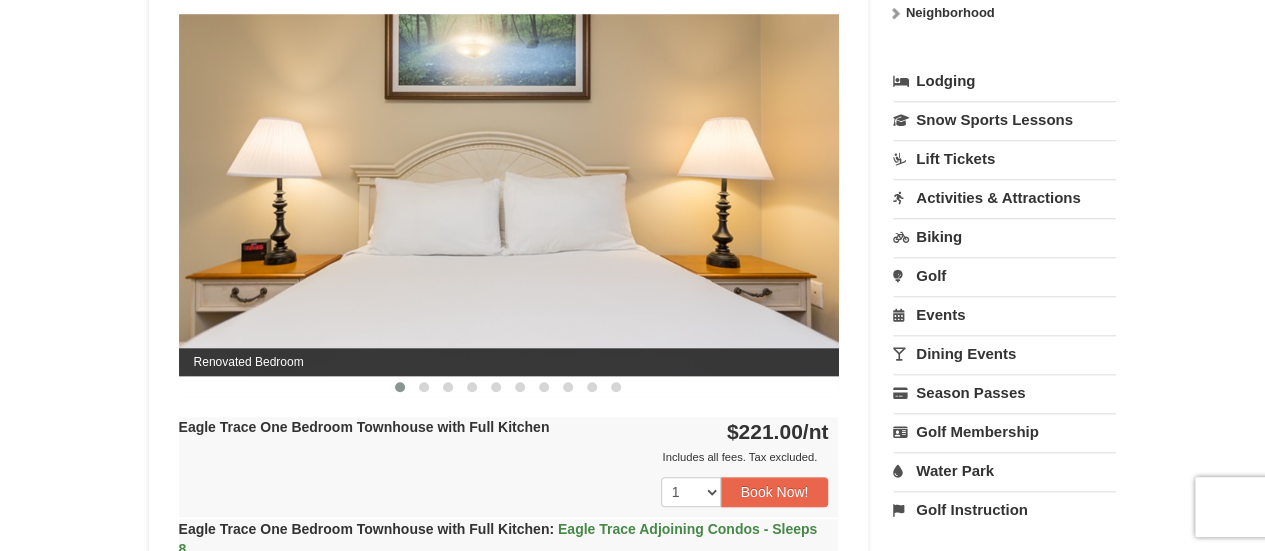 click at bounding box center (632, 275) 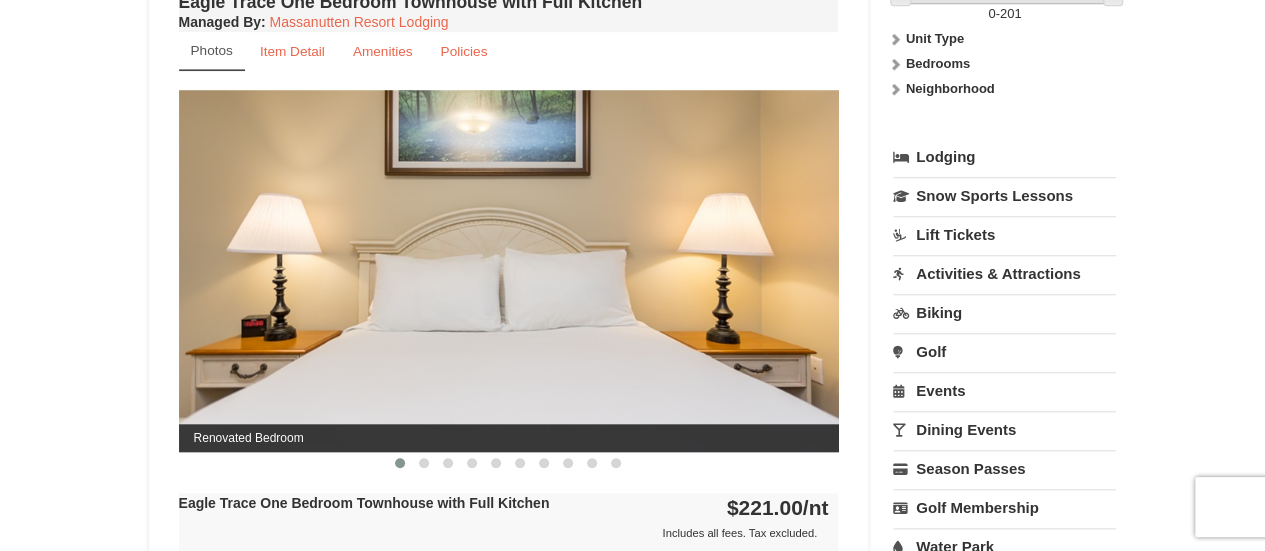 scroll, scrollTop: 787, scrollLeft: 0, axis: vertical 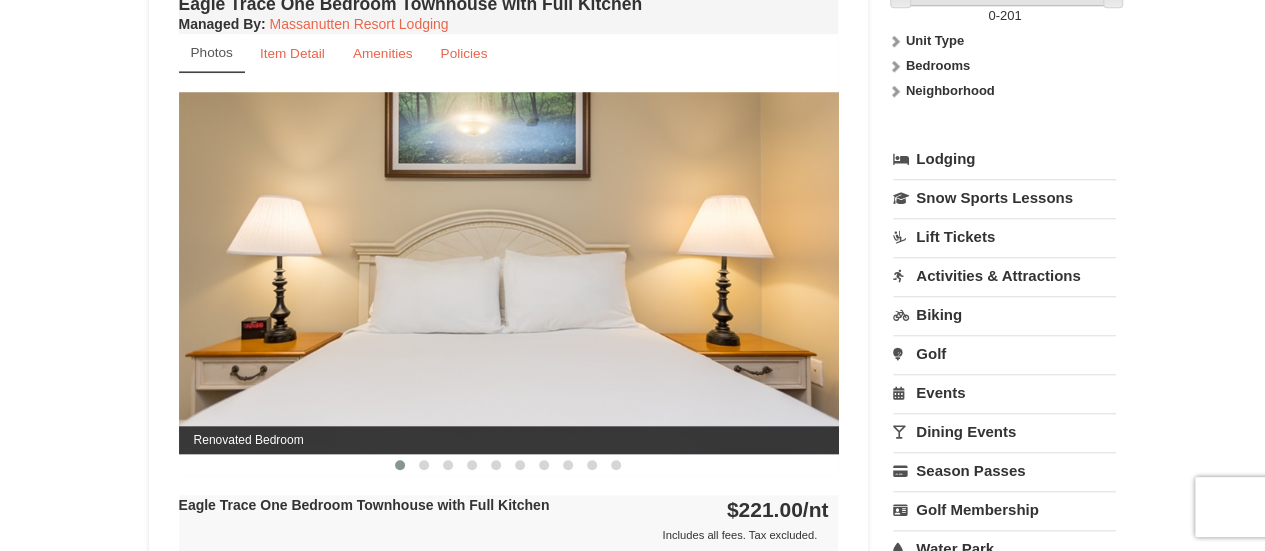 click at bounding box center (632, 275) 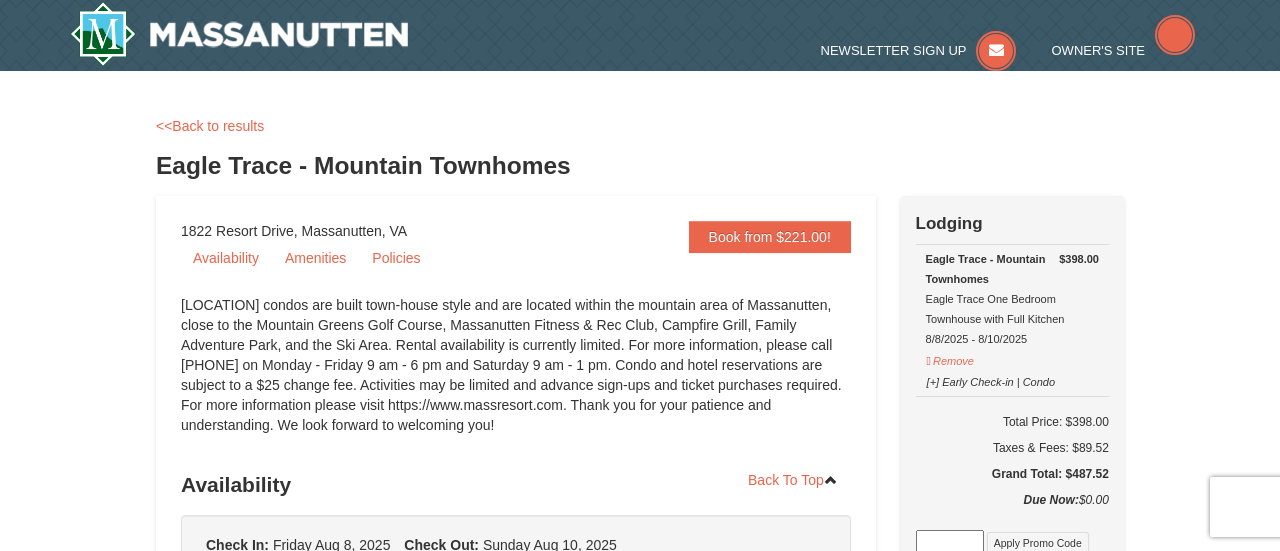 select on "8" 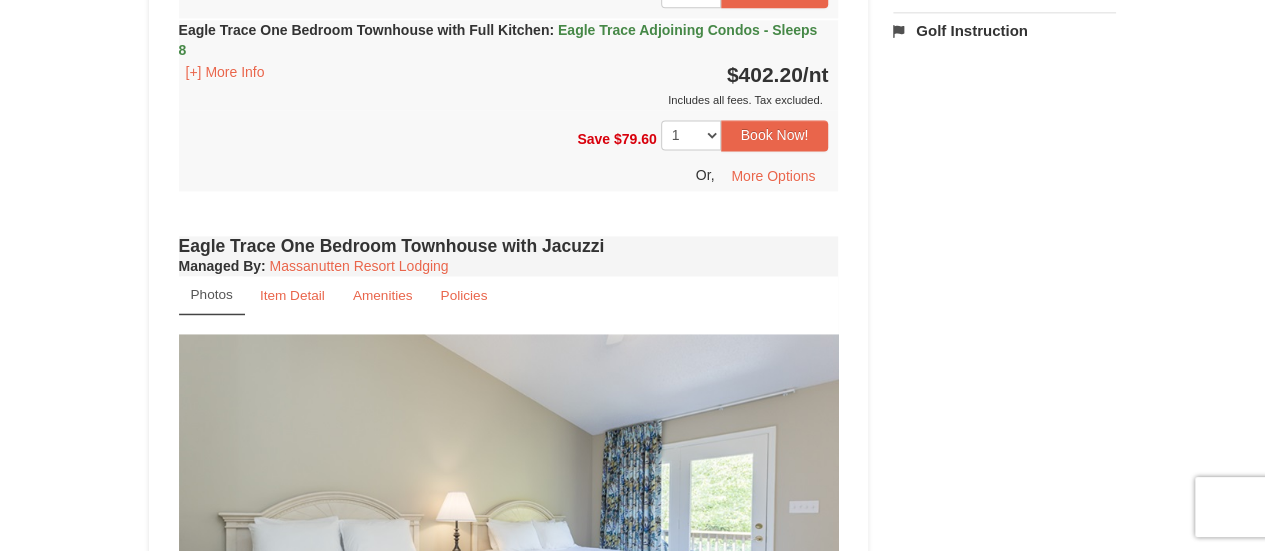 scroll, scrollTop: 1344, scrollLeft: 0, axis: vertical 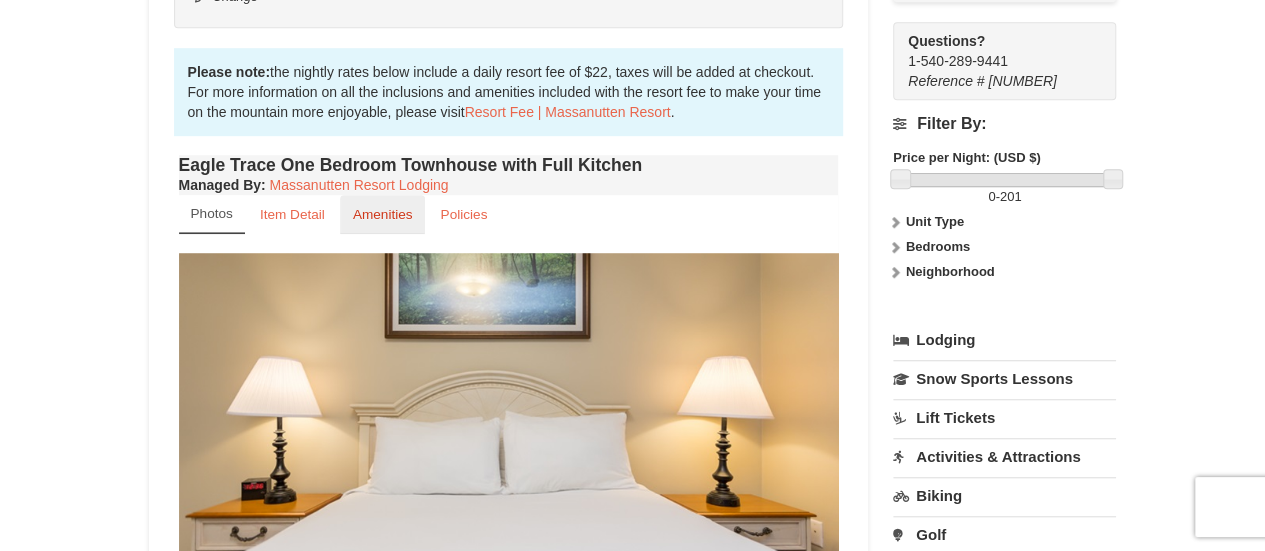 click on "Amenities" at bounding box center [383, 214] 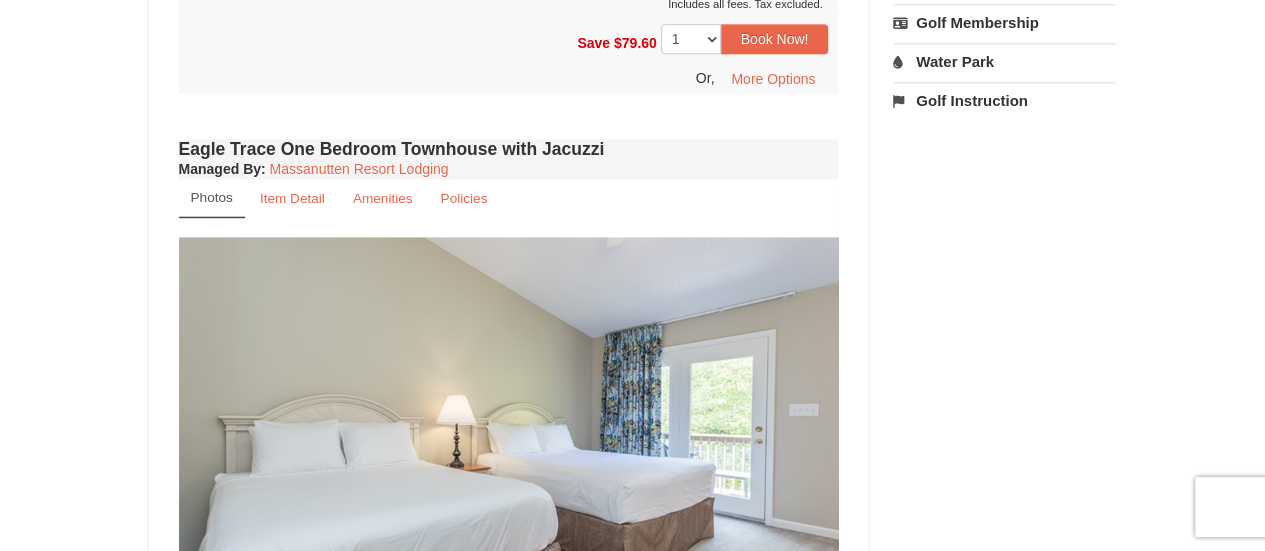 scroll, scrollTop: 1372, scrollLeft: 0, axis: vertical 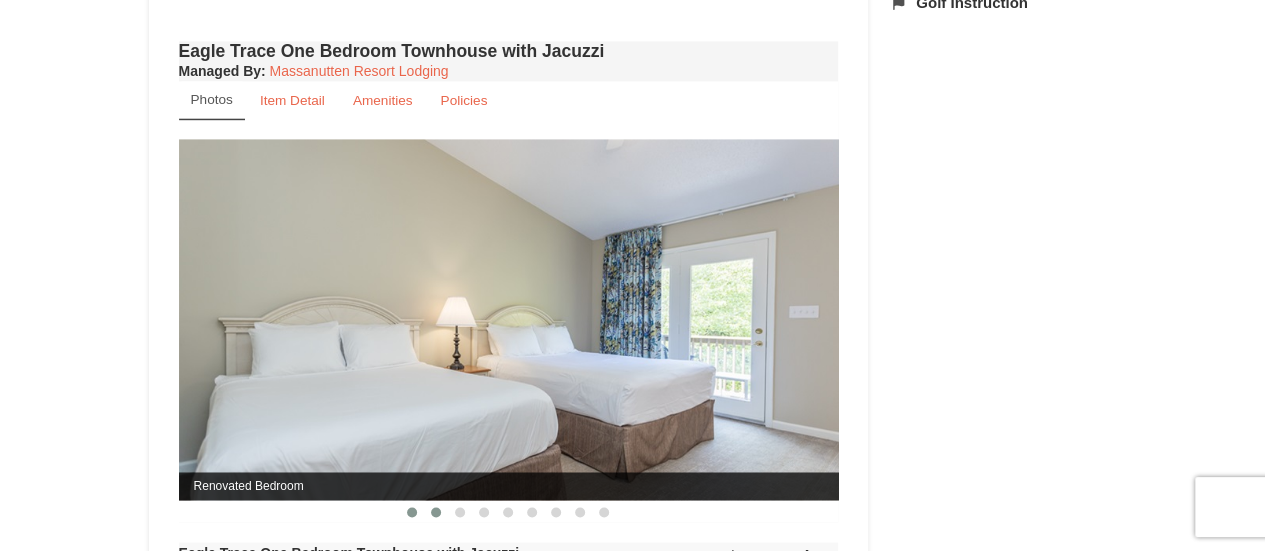 click at bounding box center [436, 512] 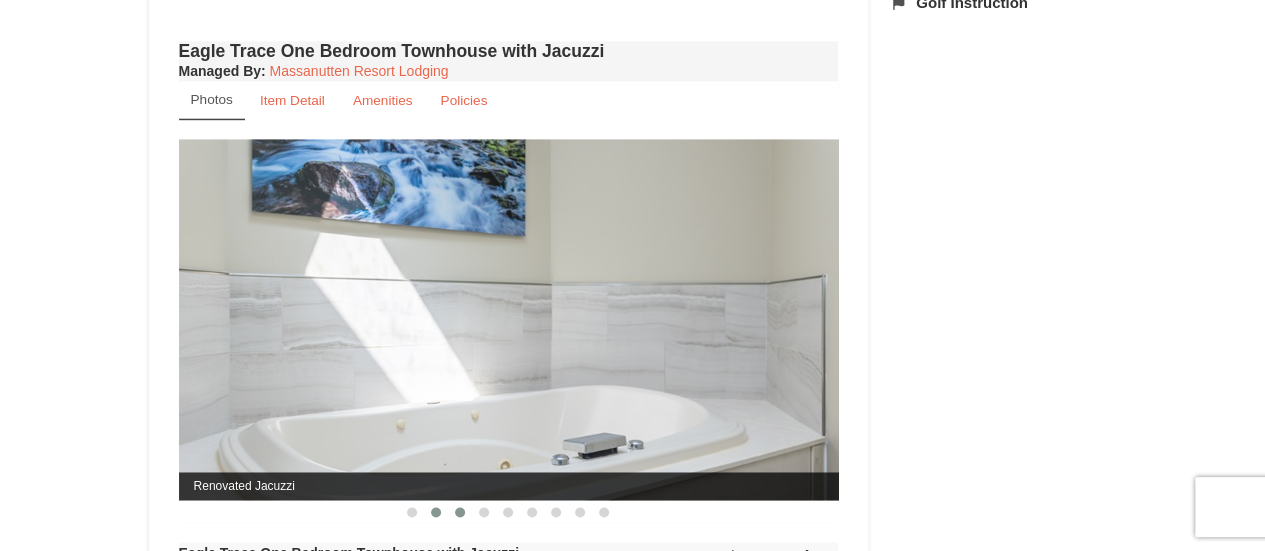 click at bounding box center (460, 512) 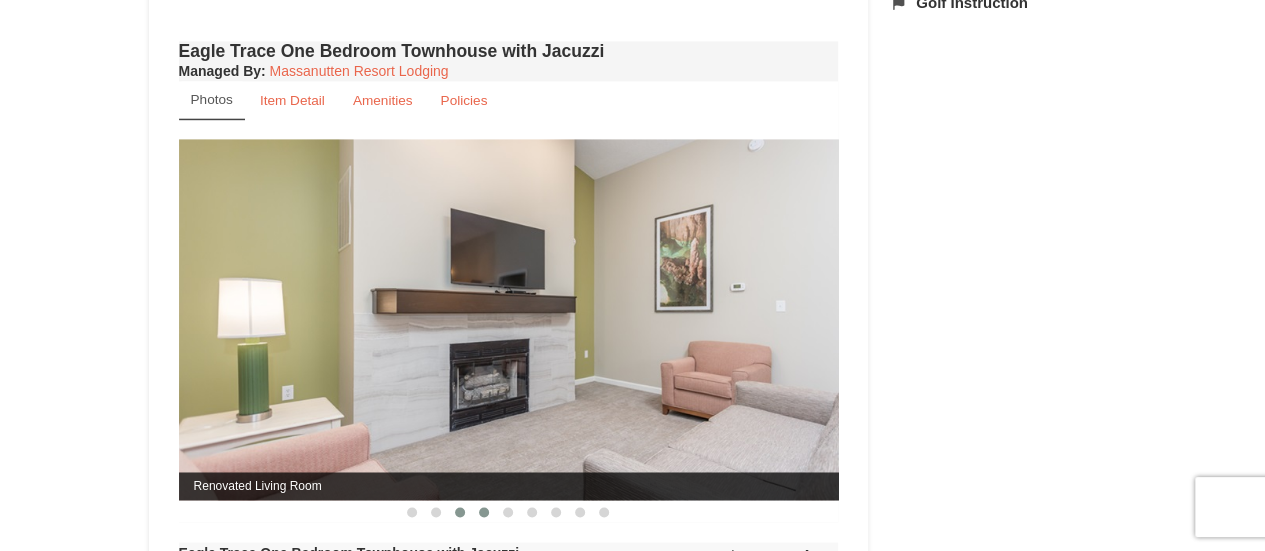click at bounding box center [484, 512] 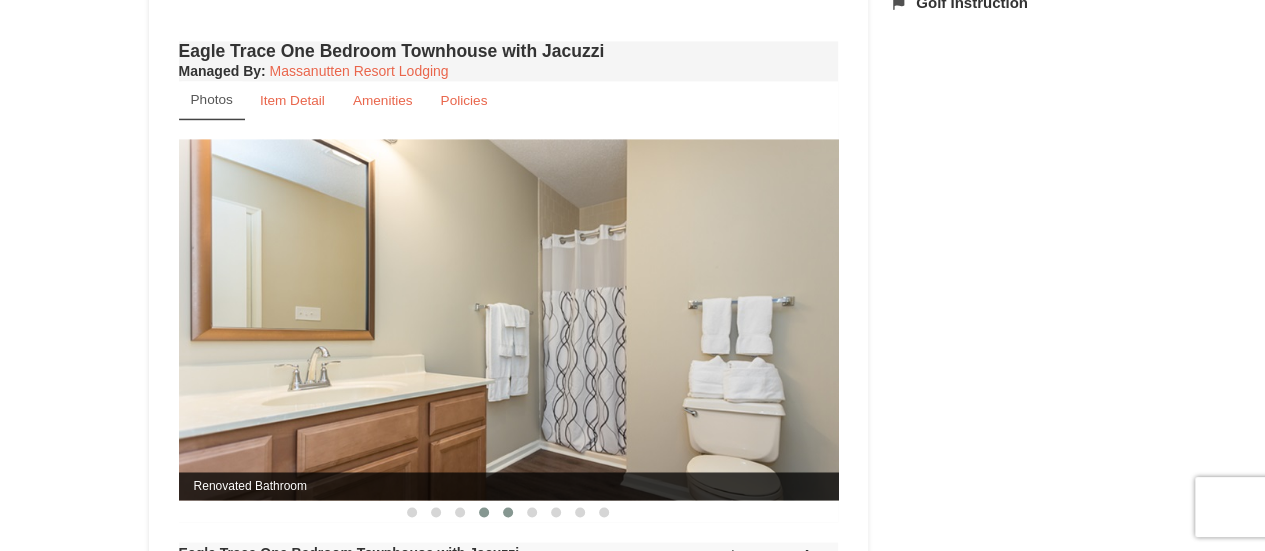 click at bounding box center (508, 512) 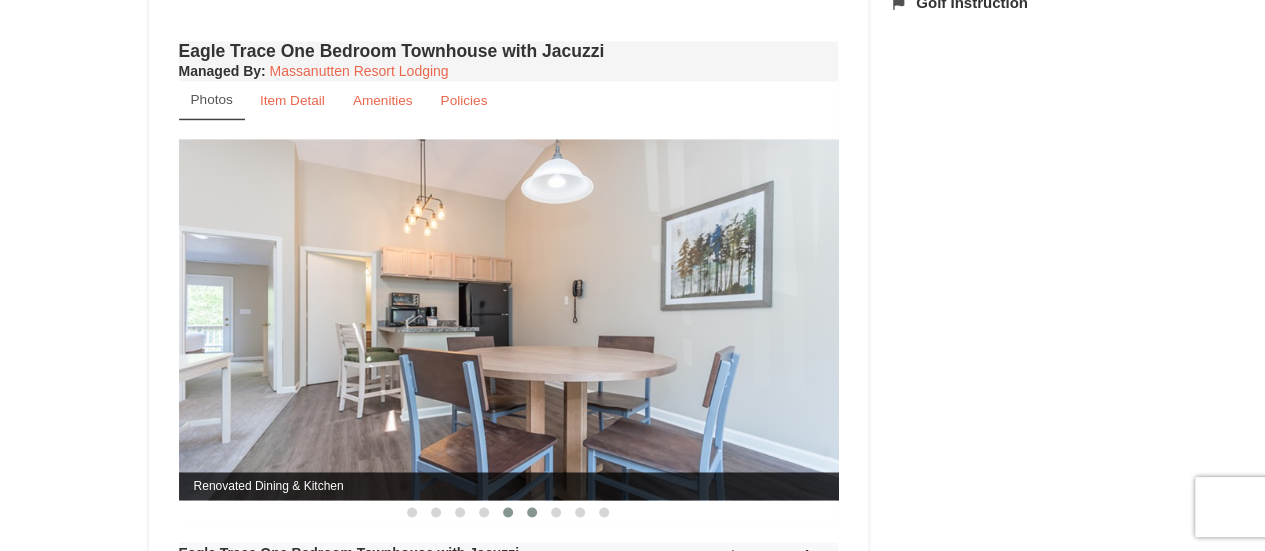 click at bounding box center (532, 512) 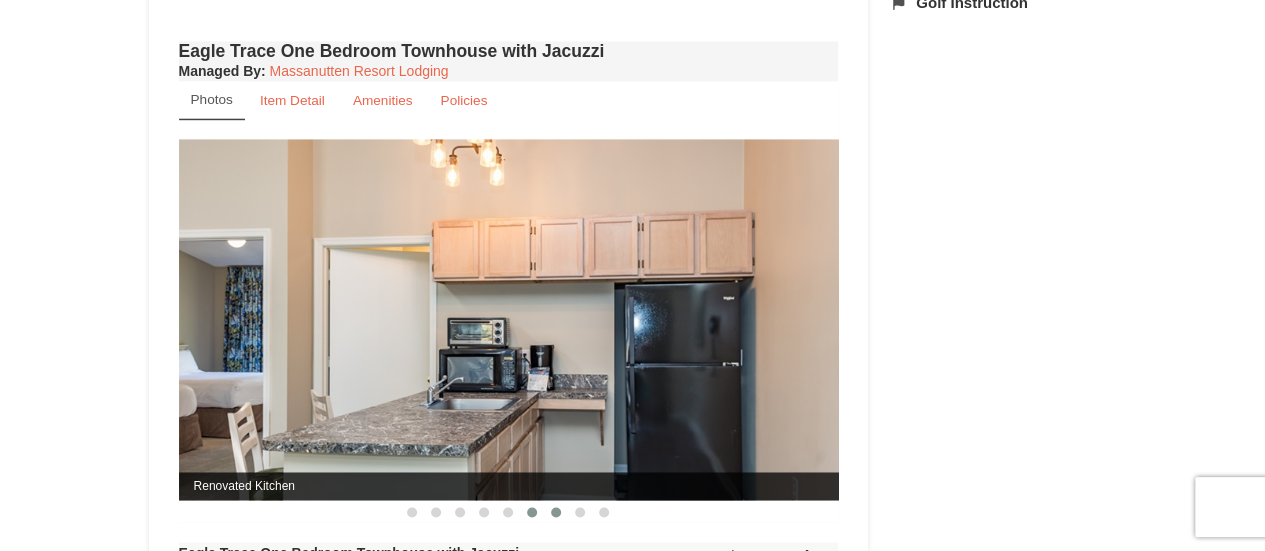 click at bounding box center [556, 512] 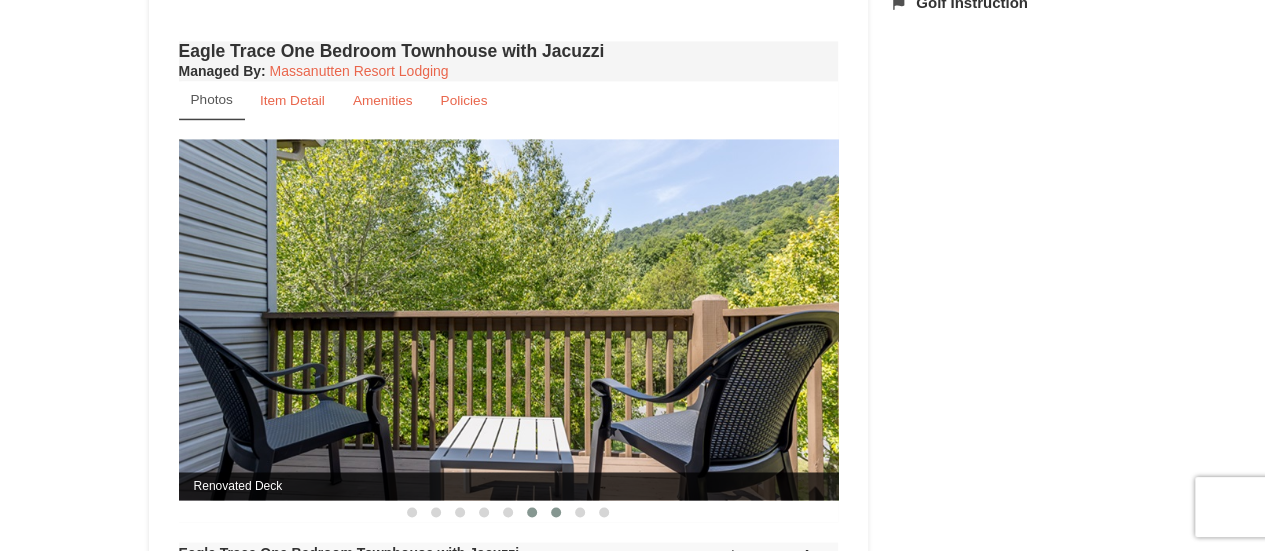 click at bounding box center (532, 512) 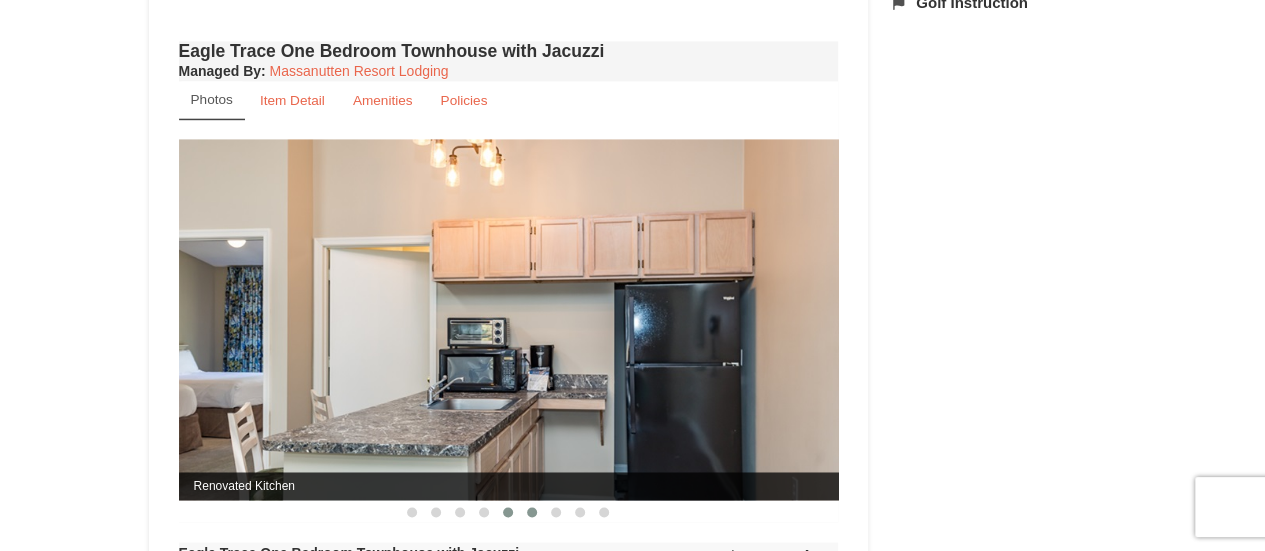 click at bounding box center [508, 512] 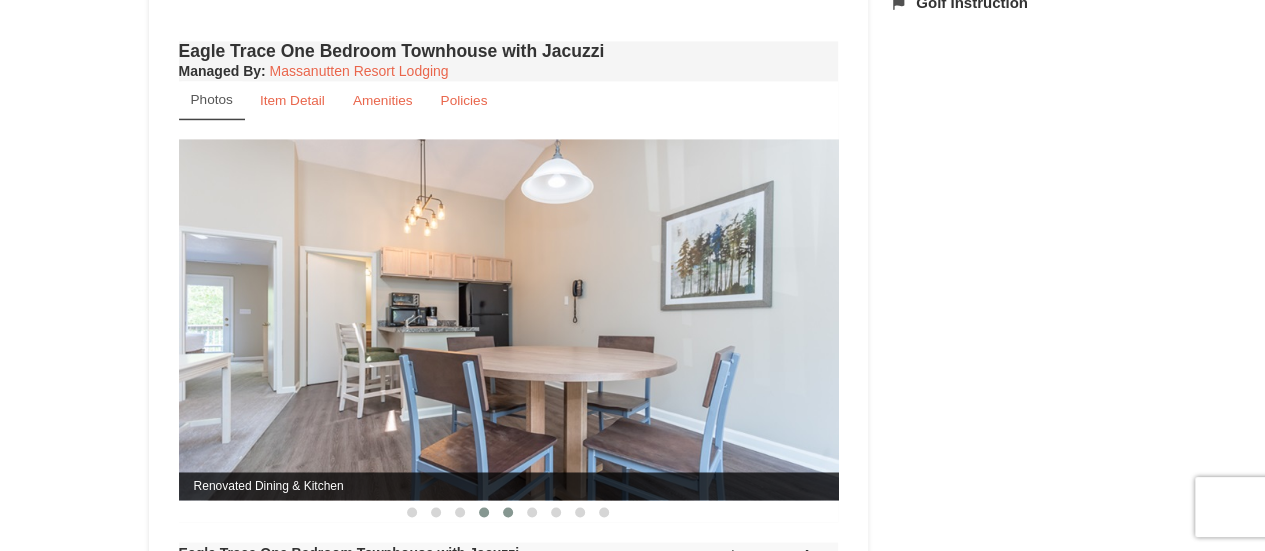 click at bounding box center [484, 512] 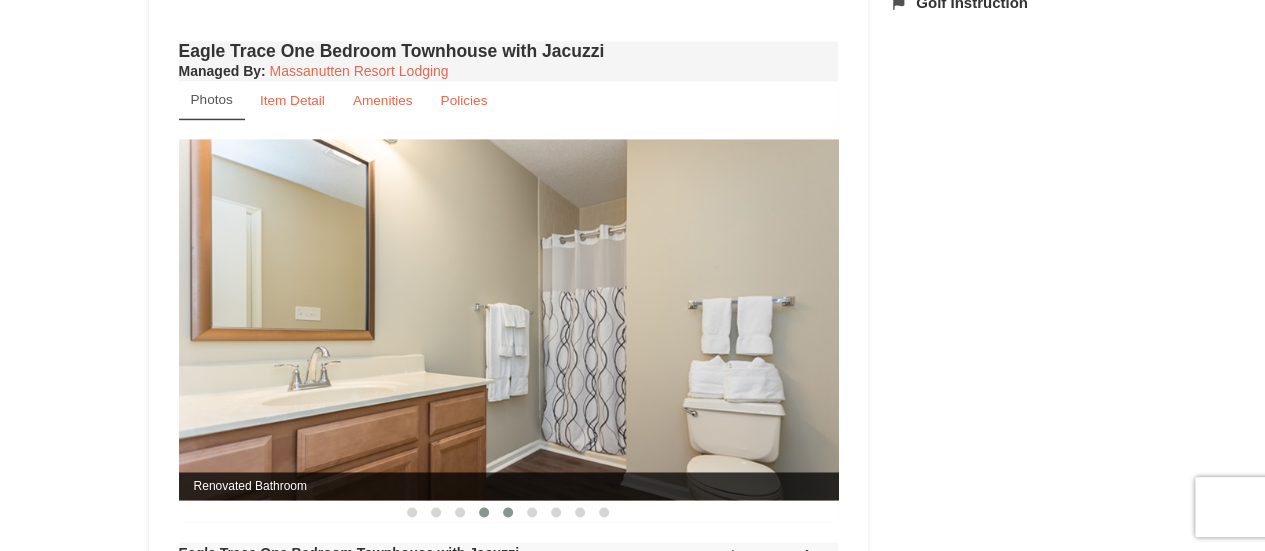 click at bounding box center [508, 512] 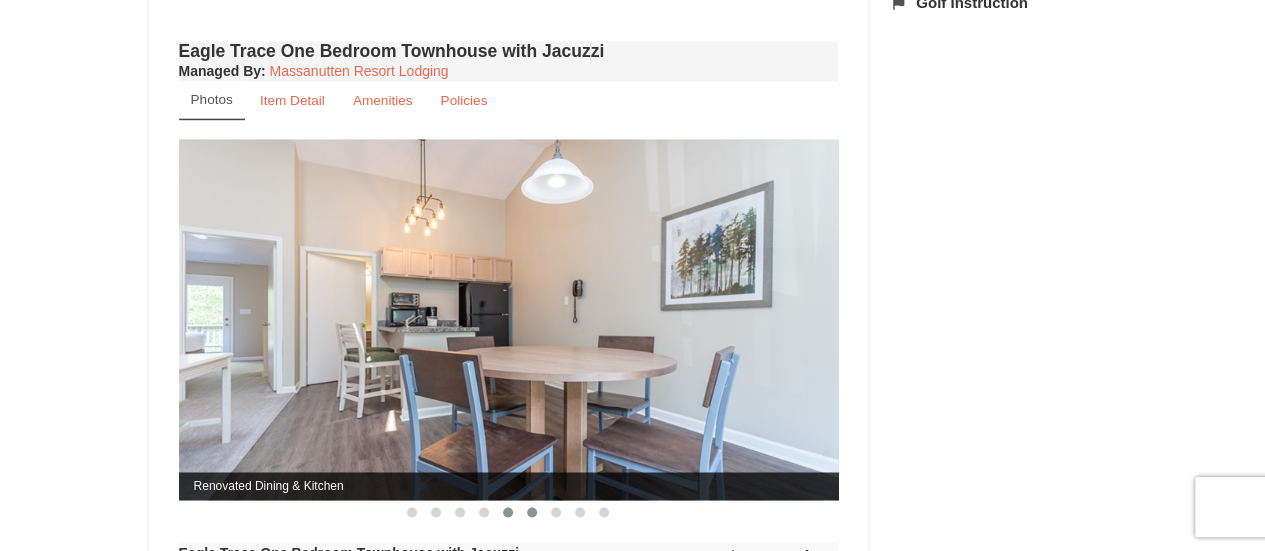 click at bounding box center (532, 512) 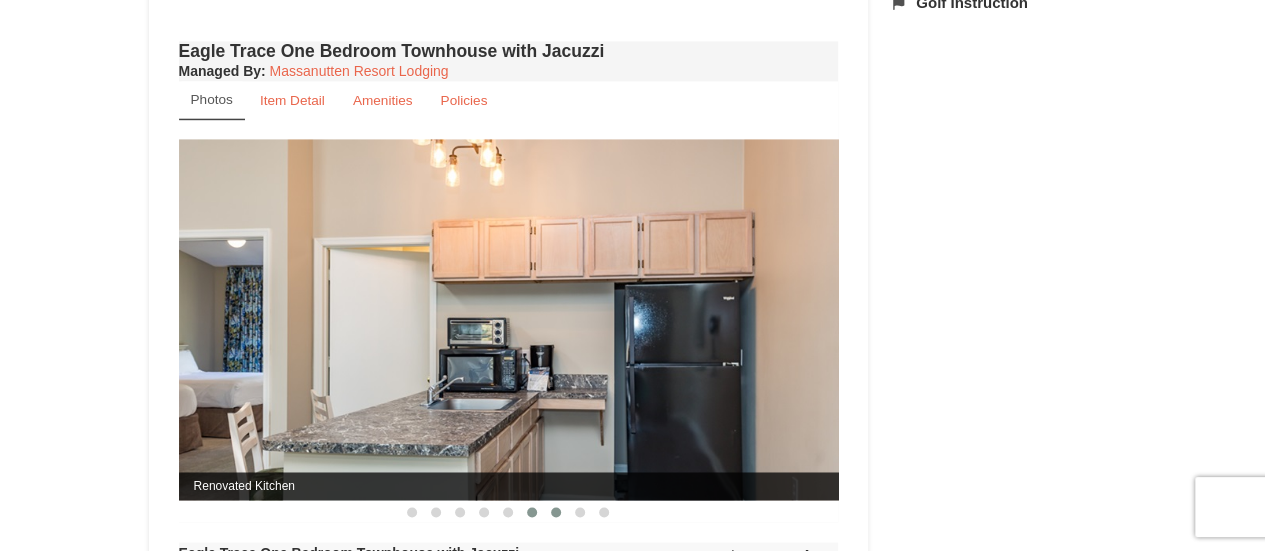 click at bounding box center [556, 512] 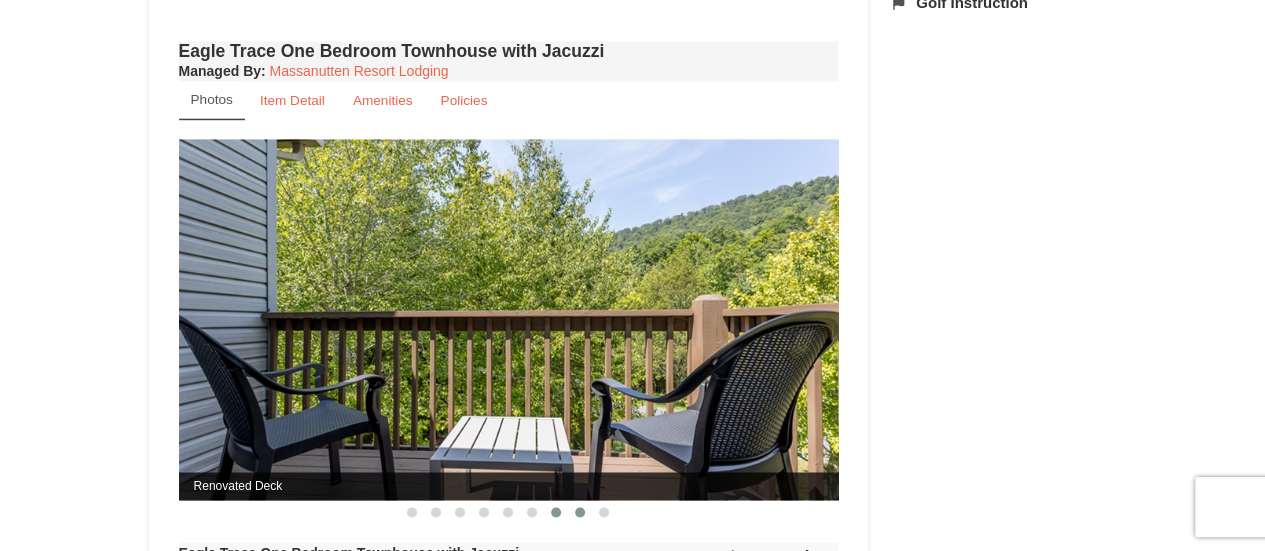 click at bounding box center (580, 512) 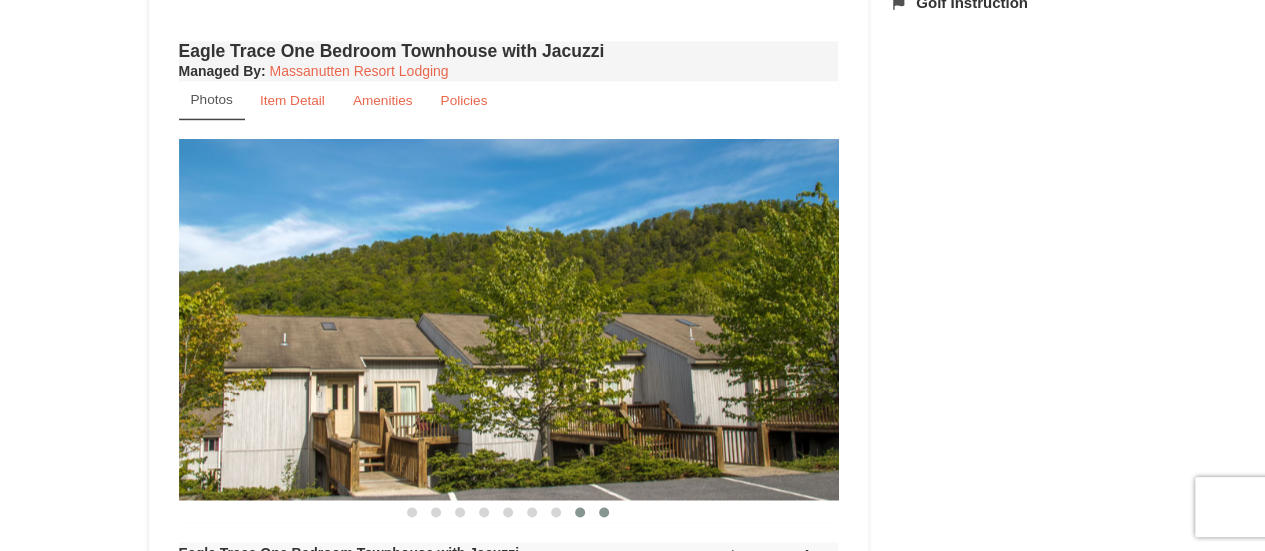 click at bounding box center [604, 512] 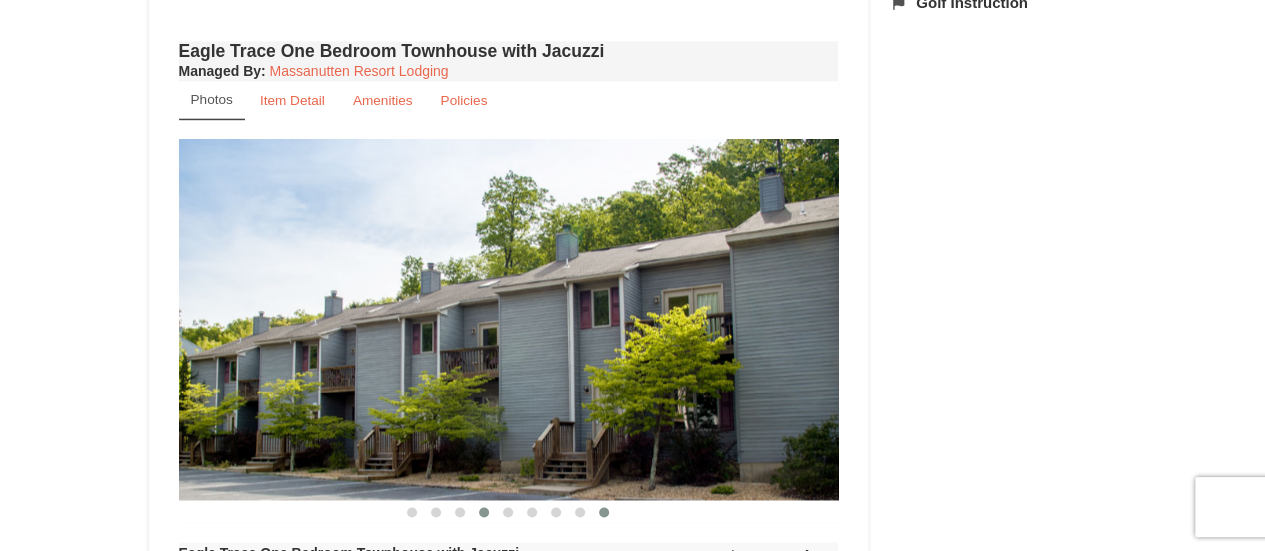 click at bounding box center [484, 512] 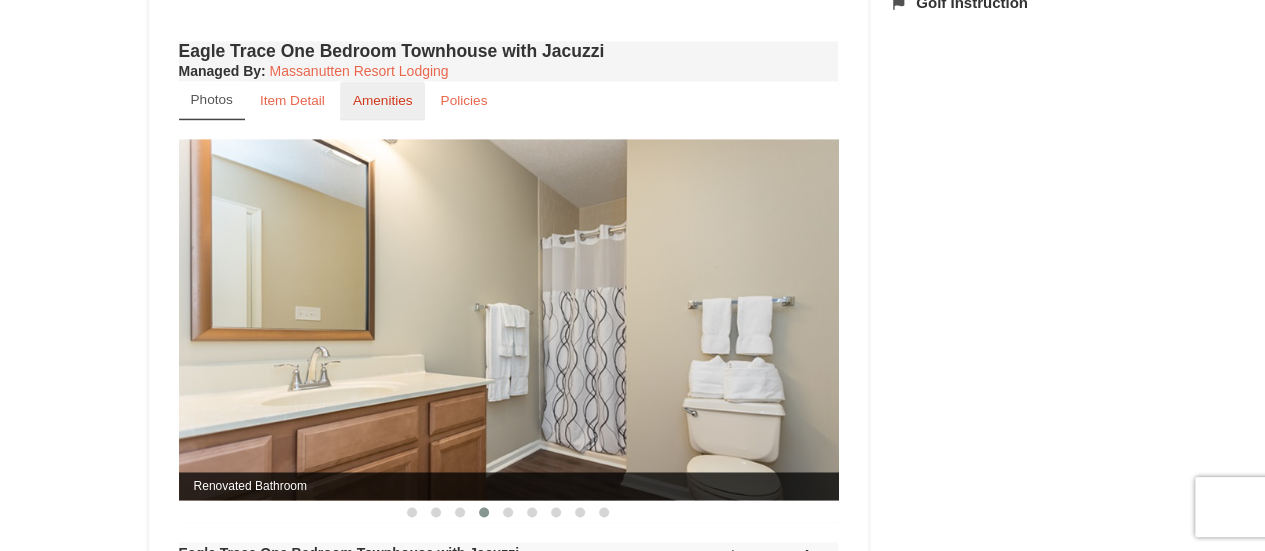 click on "Amenities" at bounding box center (383, 100) 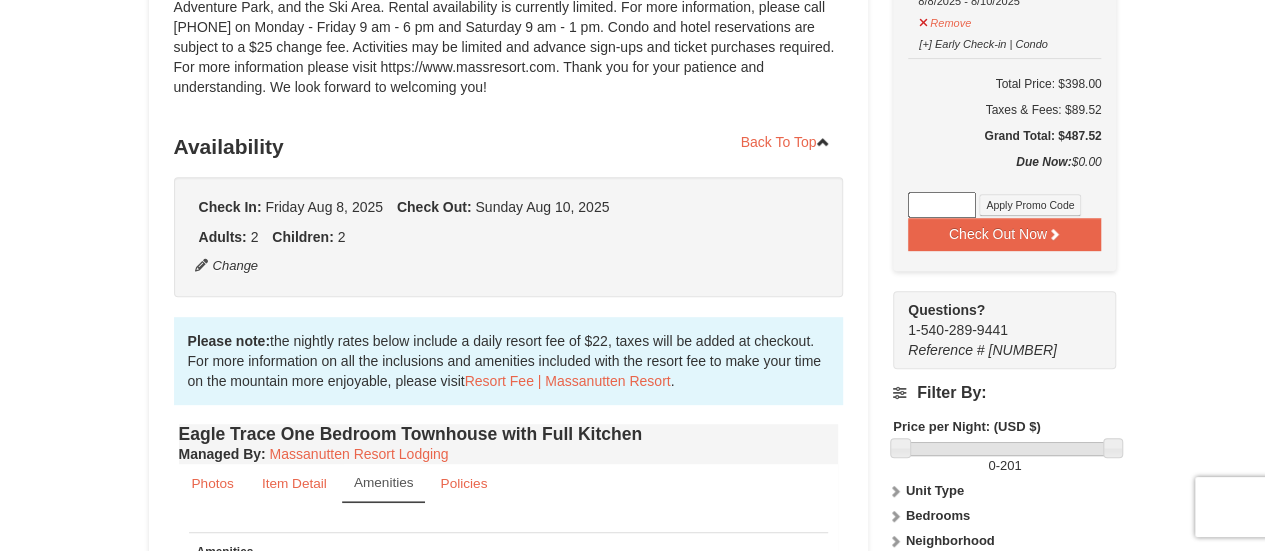 scroll, scrollTop: 0, scrollLeft: 0, axis: both 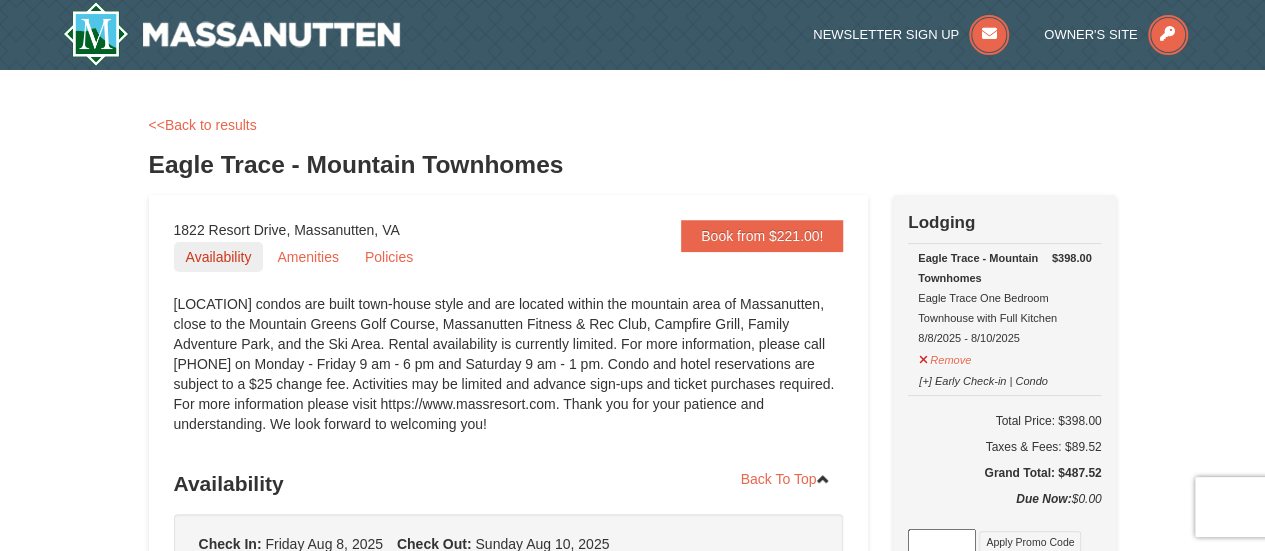 click on "Availability" at bounding box center (219, 257) 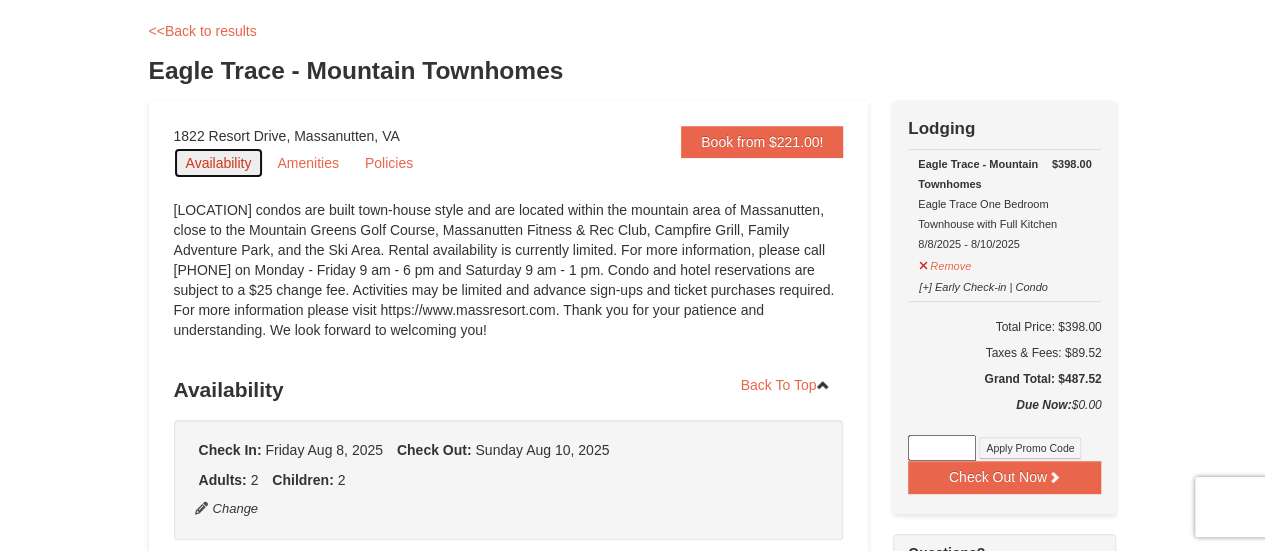 scroll, scrollTop: 77, scrollLeft: 0, axis: vertical 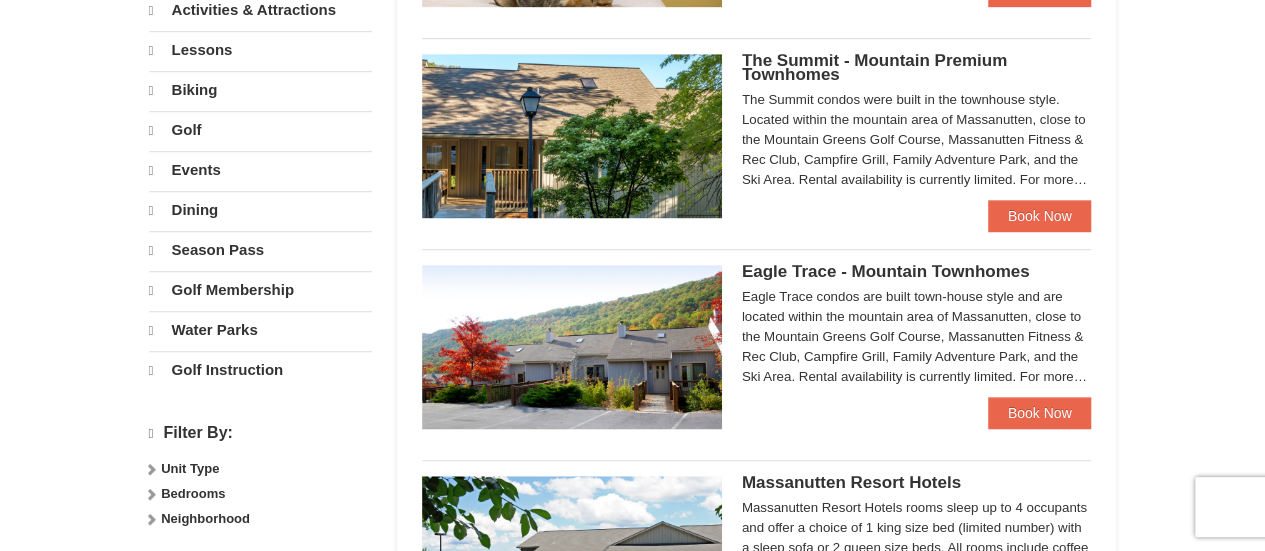 select on "8" 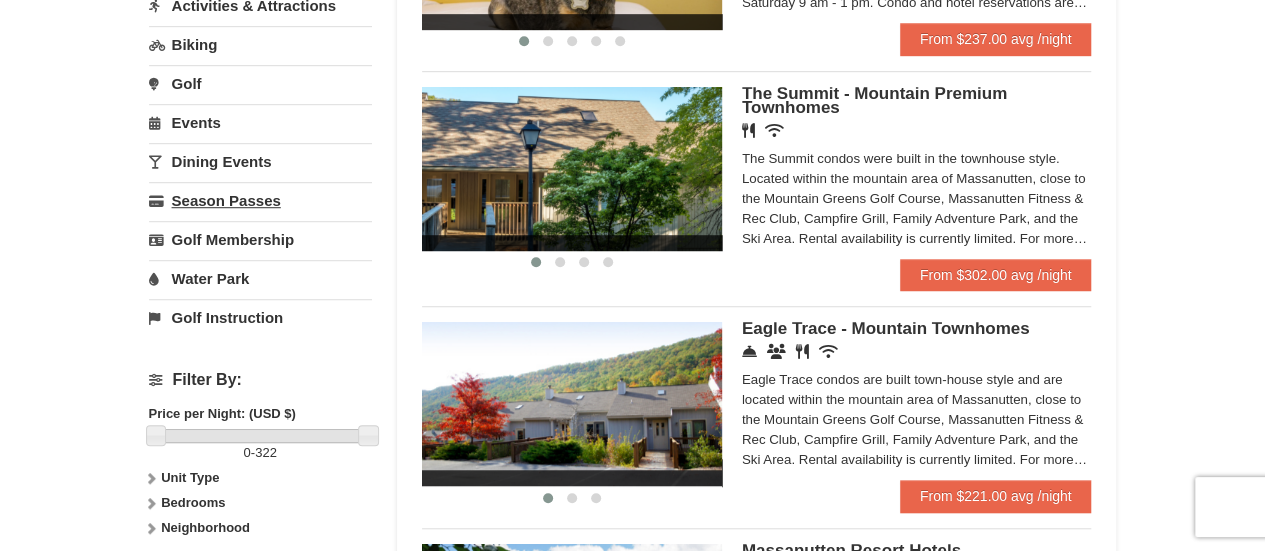 scroll, scrollTop: 589, scrollLeft: 0, axis: vertical 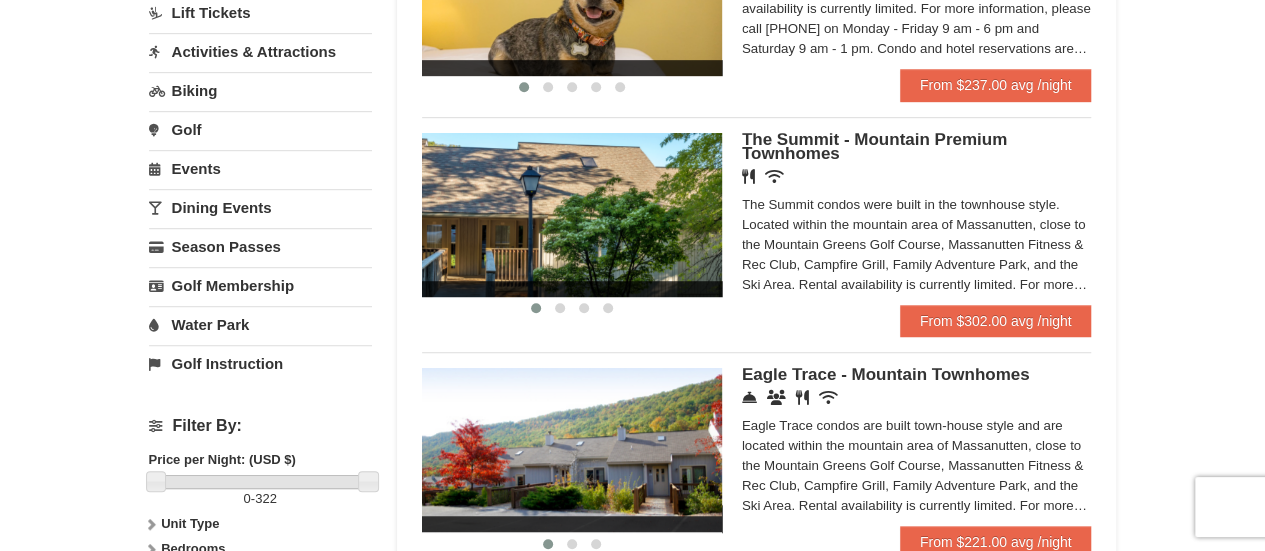 click on "The Summit - Mountain Premium Townhomes" at bounding box center [874, 146] 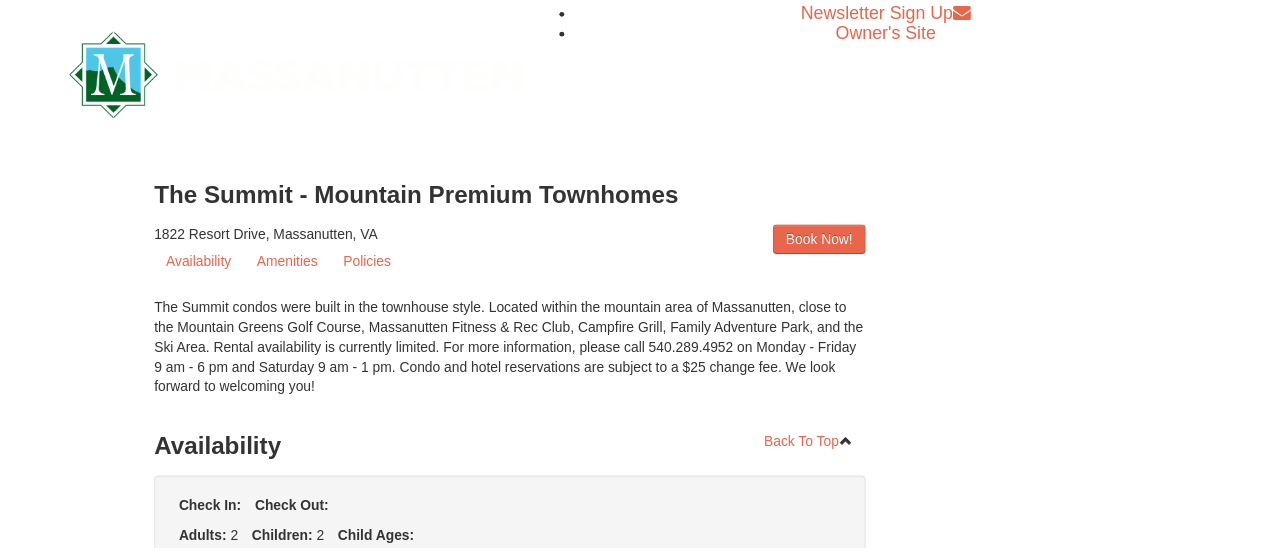 scroll, scrollTop: 0, scrollLeft: 0, axis: both 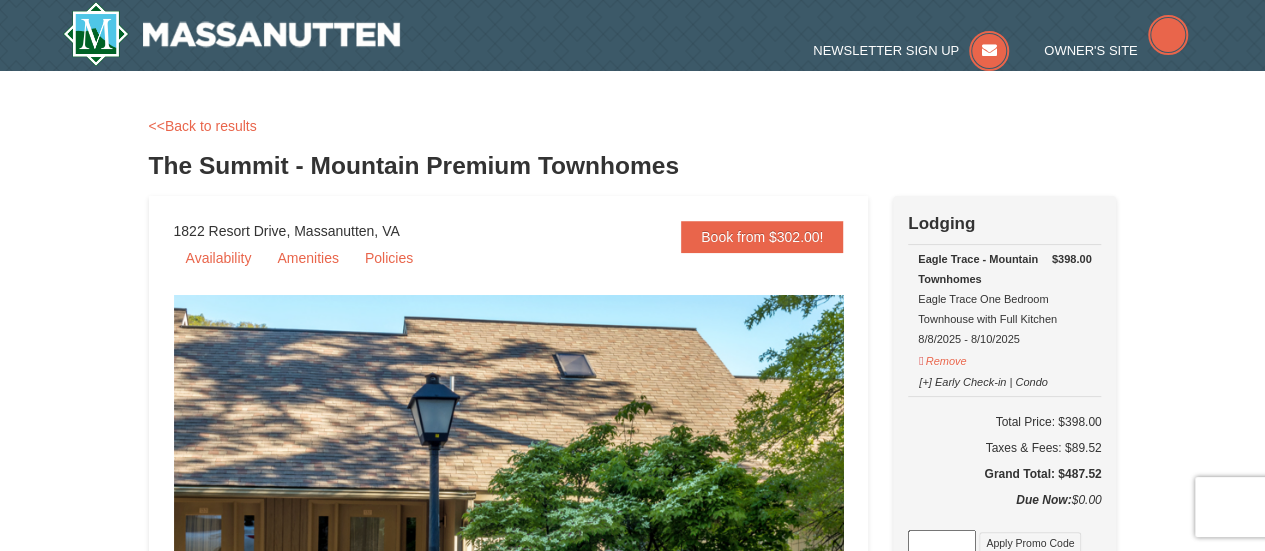 select on "8" 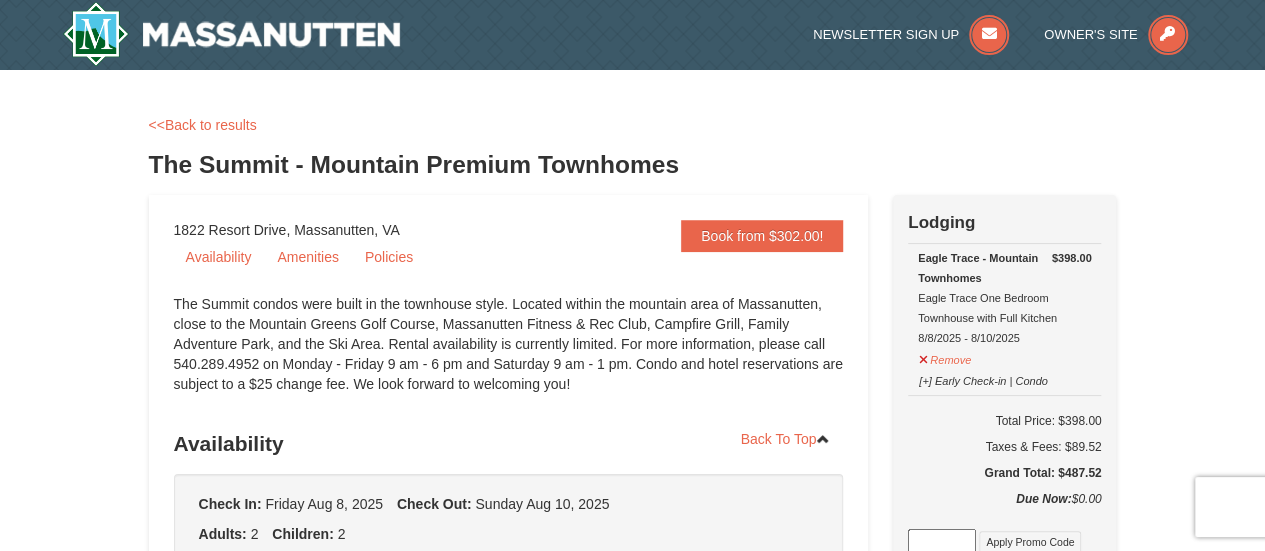 scroll, scrollTop: 0, scrollLeft: 0, axis: both 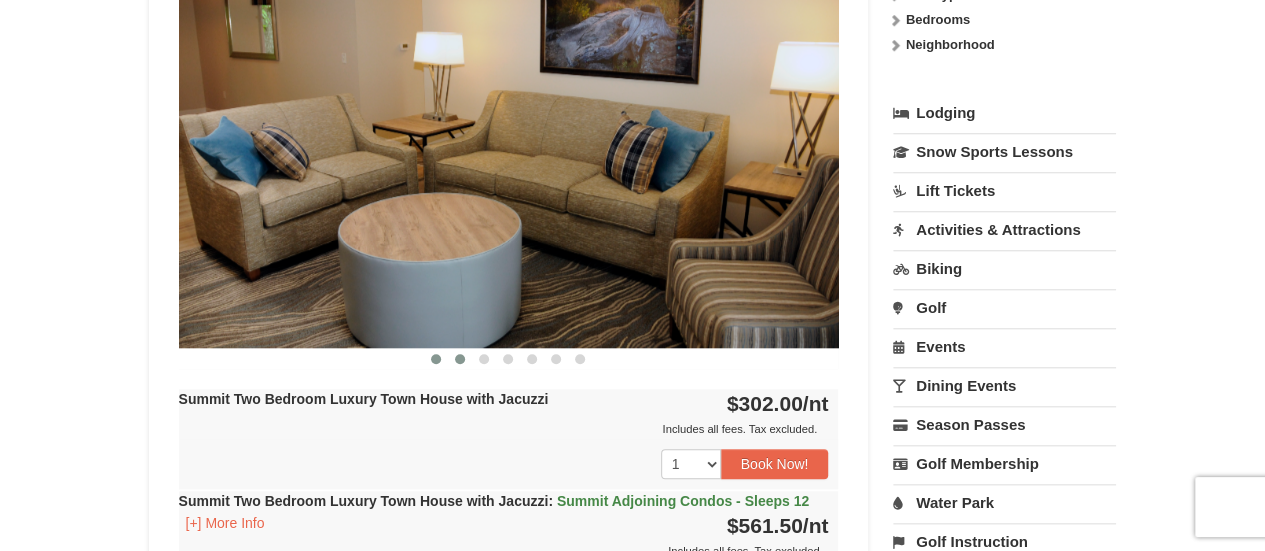 click at bounding box center (460, 359) 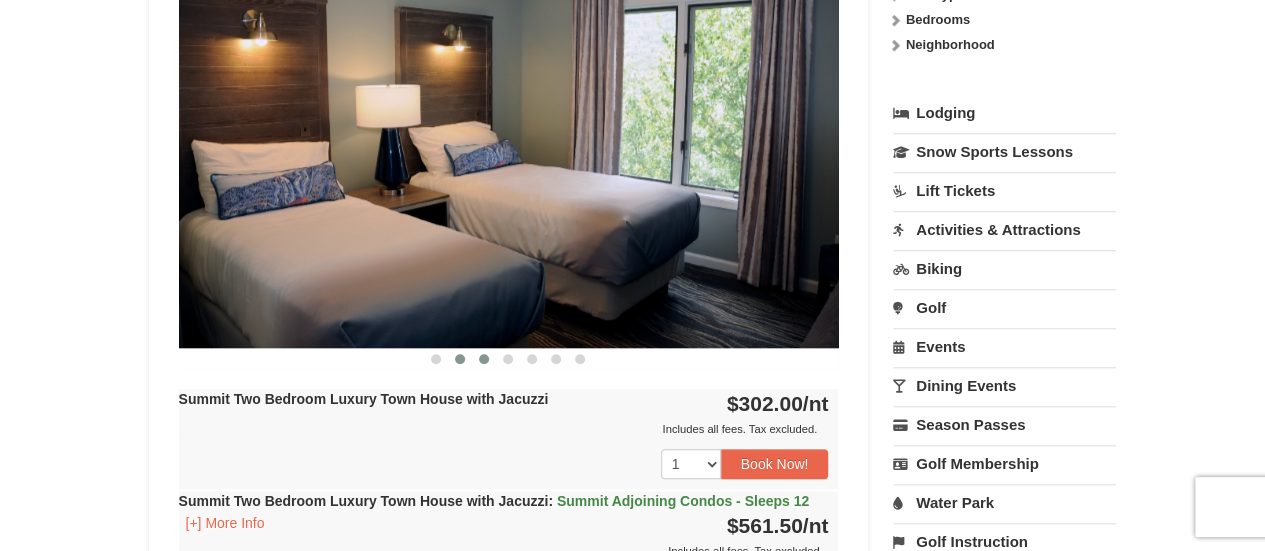 click at bounding box center [484, 359] 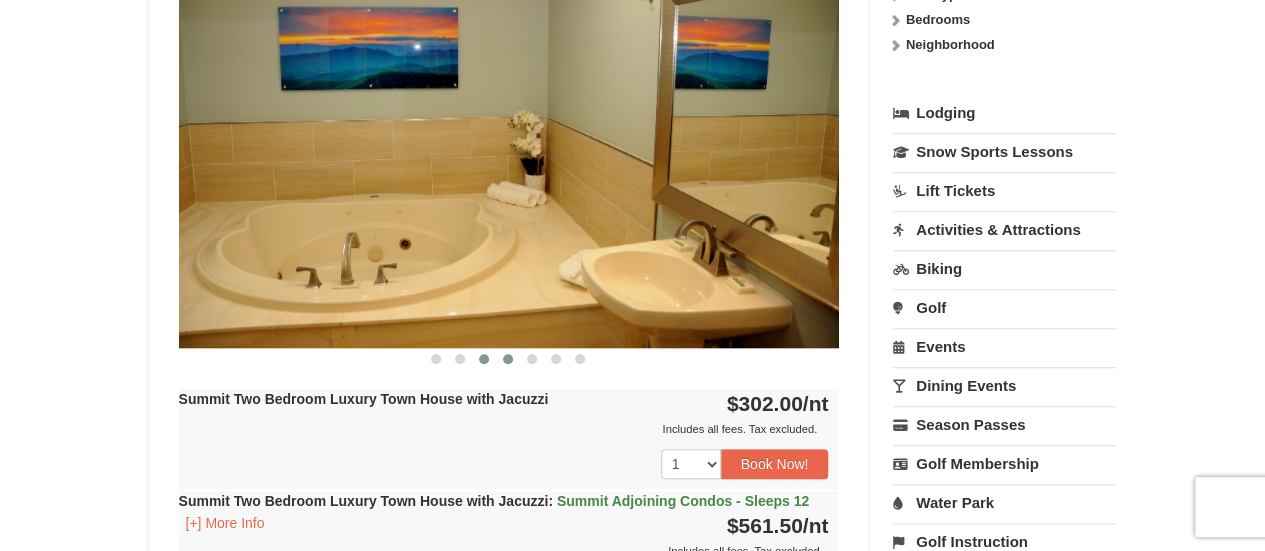 click at bounding box center (508, 359) 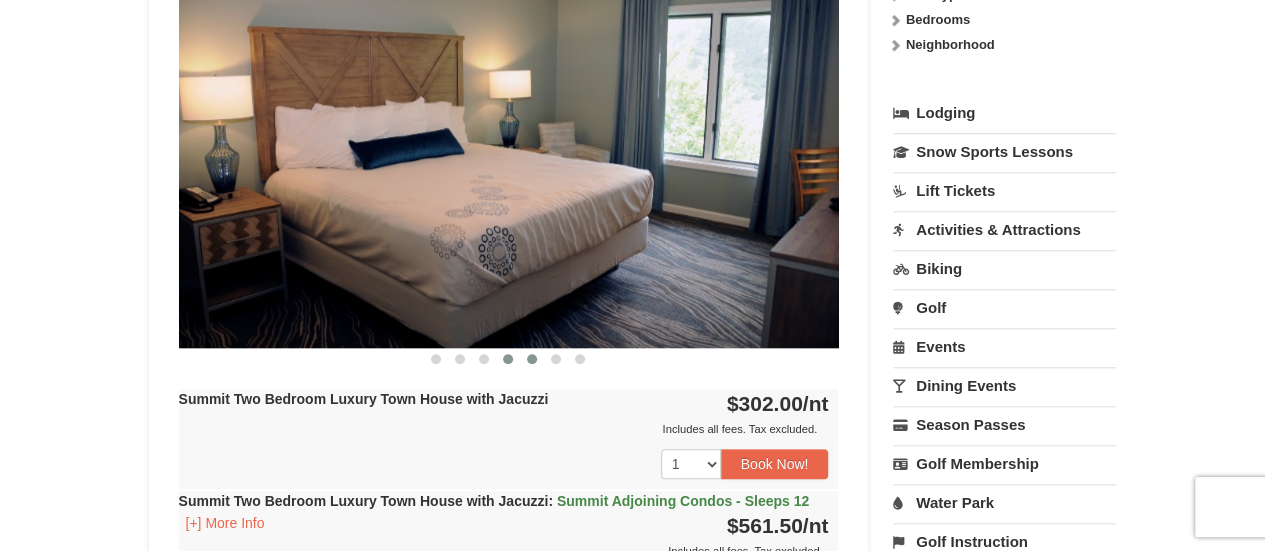 click at bounding box center [532, 359] 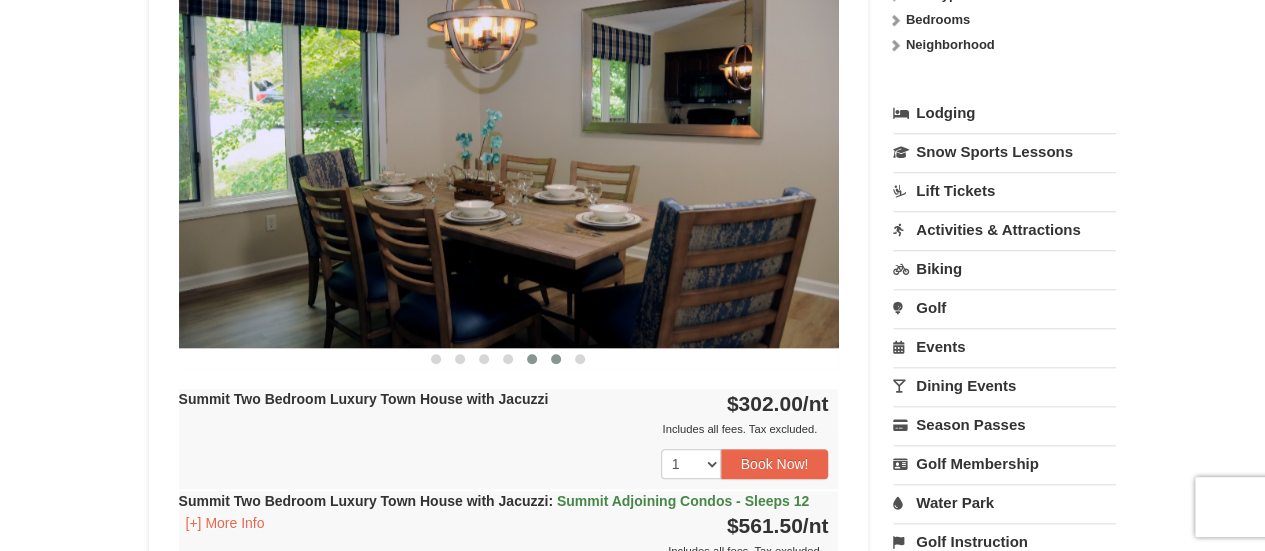 click at bounding box center [556, 359] 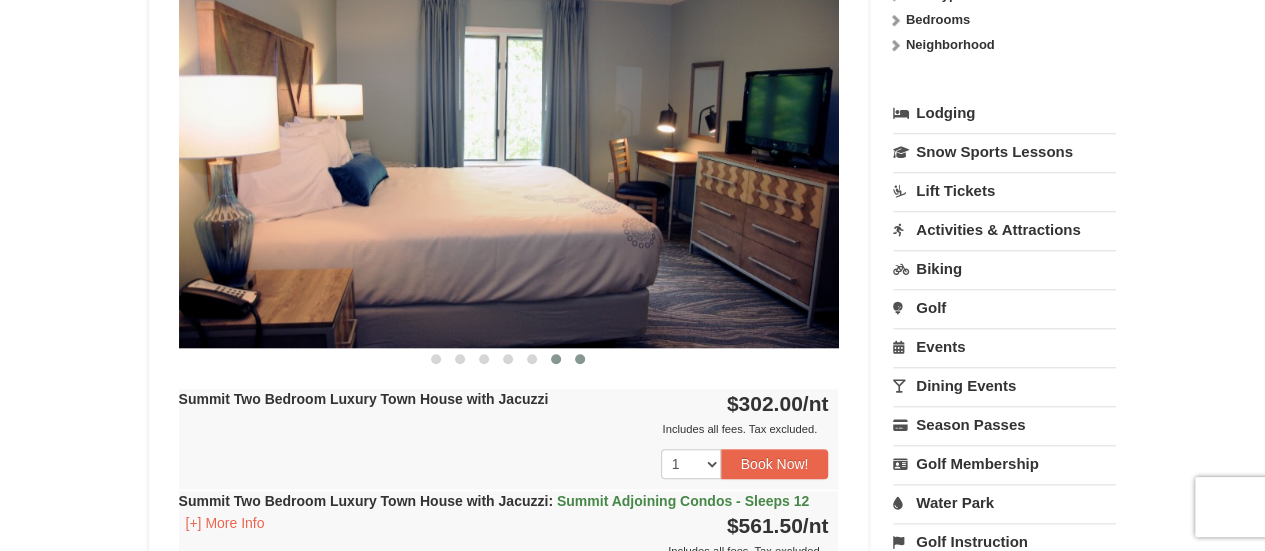 click at bounding box center (580, 359) 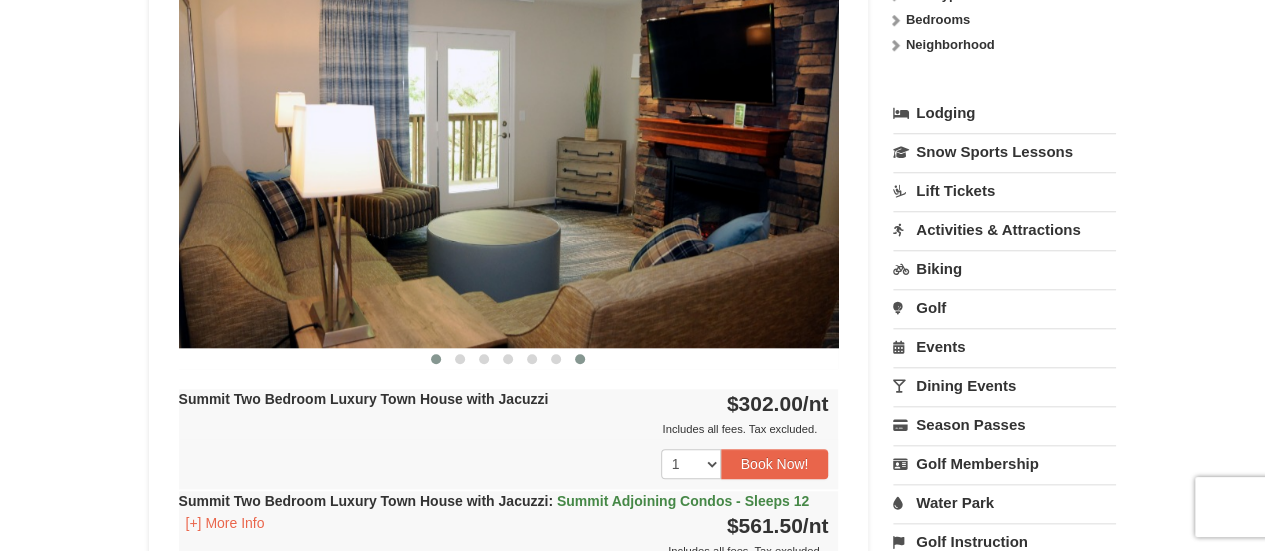 click at bounding box center [436, 359] 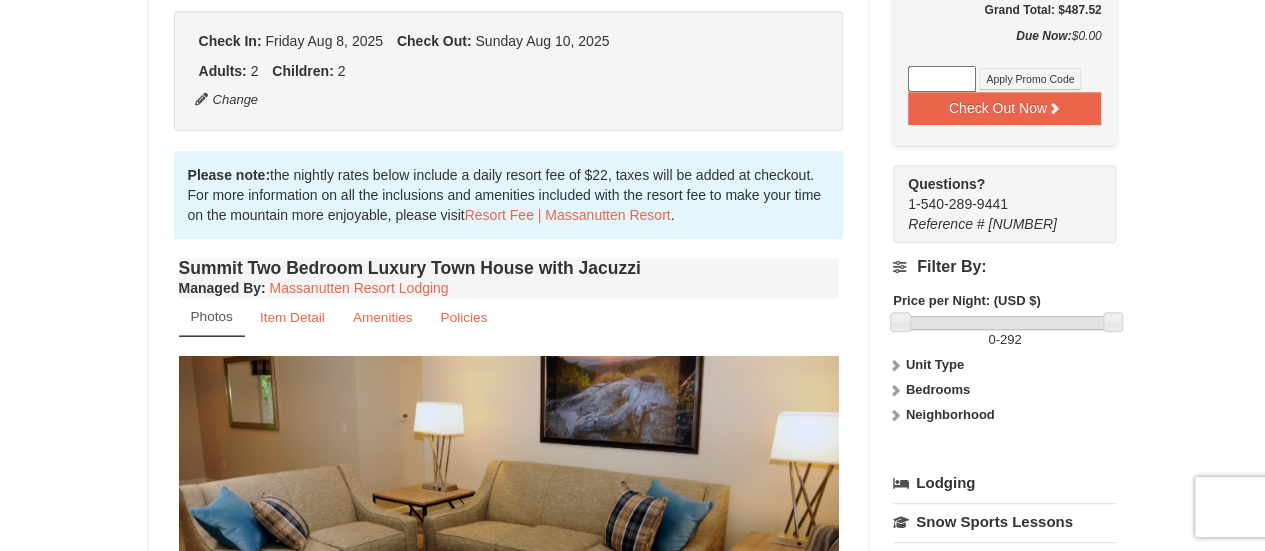 scroll, scrollTop: 461, scrollLeft: 0, axis: vertical 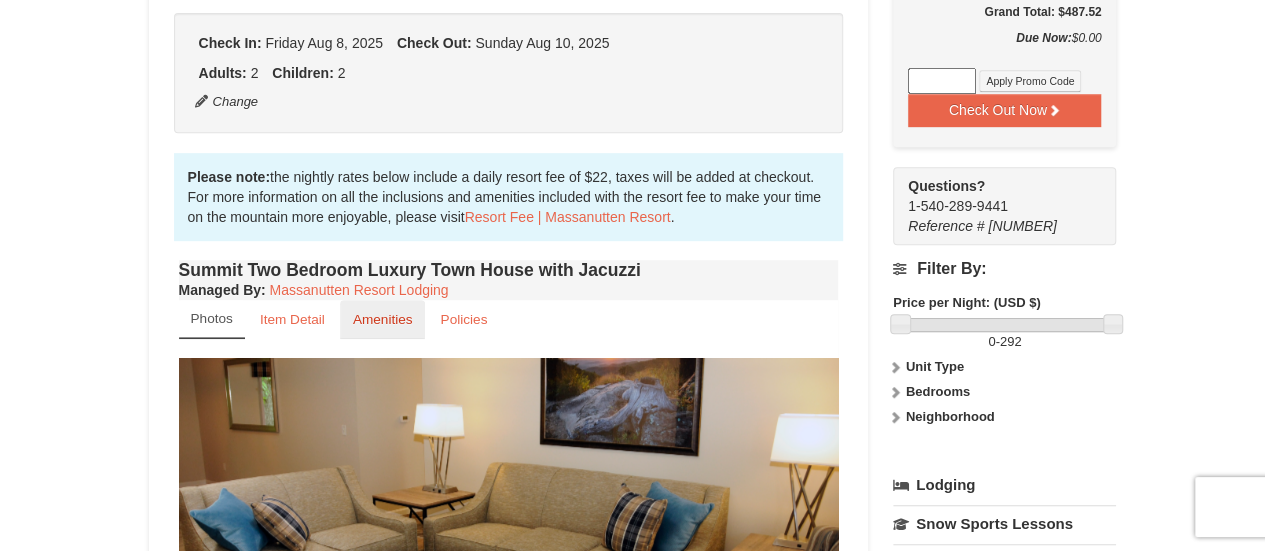 click on "Amenities" at bounding box center (383, 319) 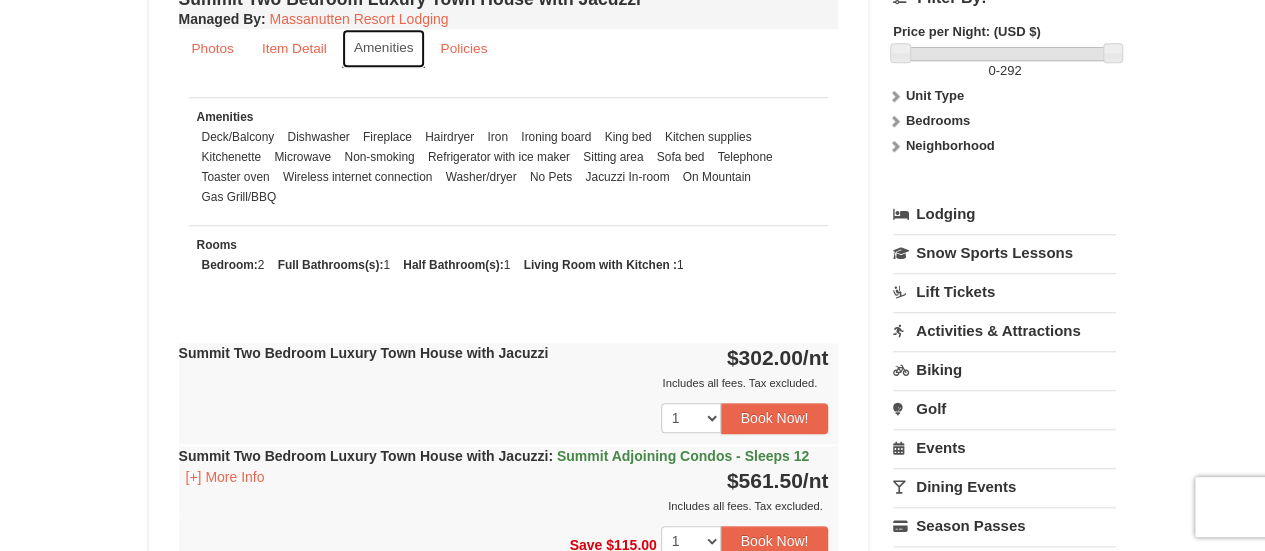 scroll, scrollTop: 733, scrollLeft: 0, axis: vertical 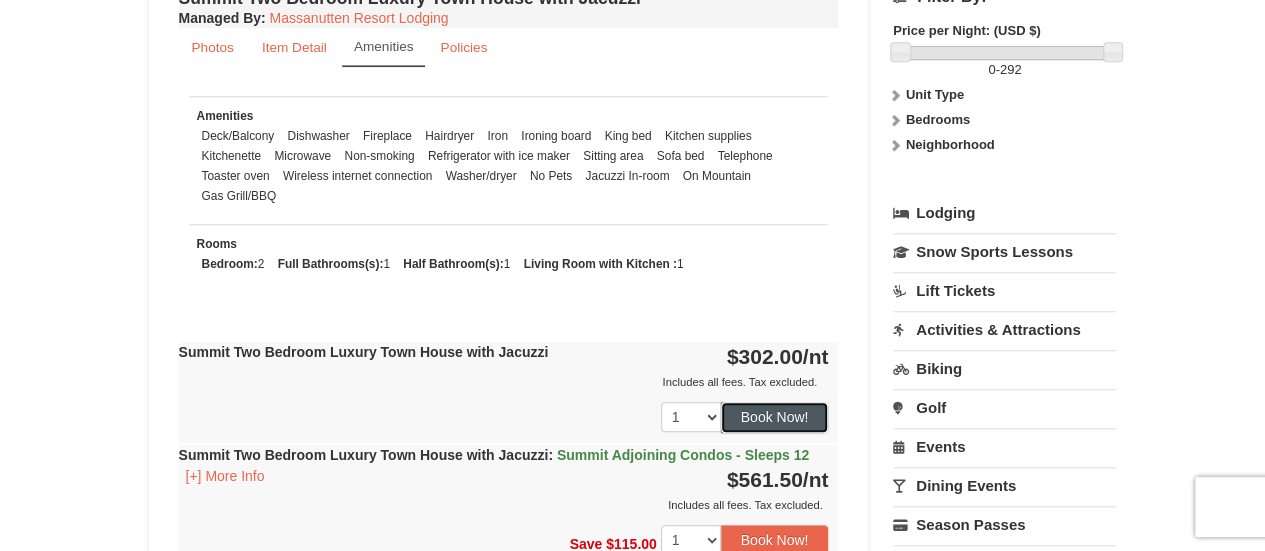 click on "Book Now!" at bounding box center [775, 417] 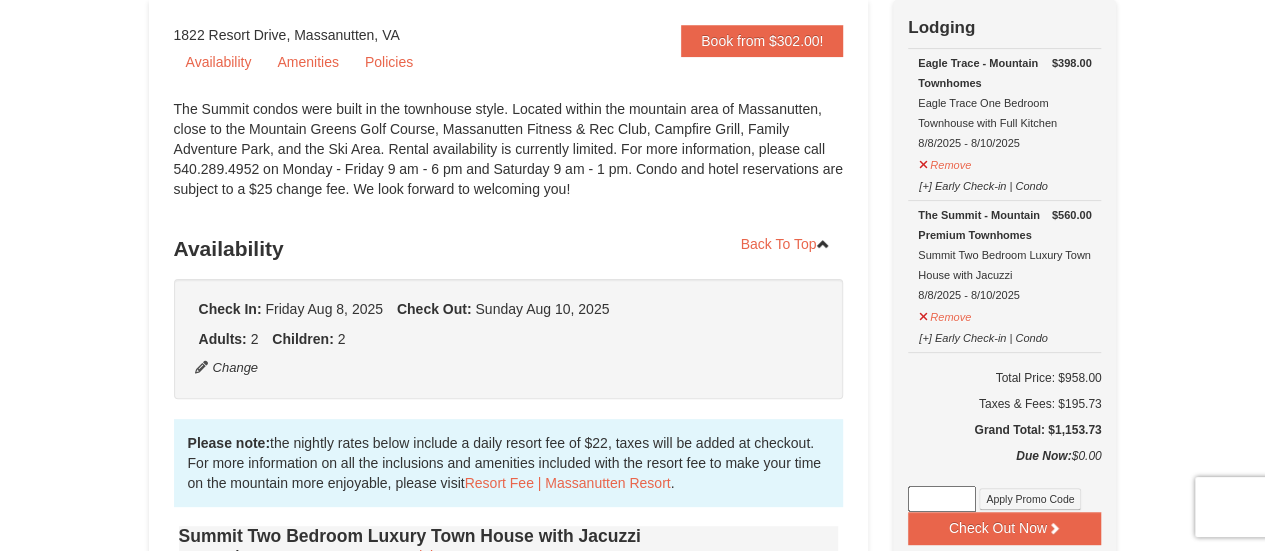scroll, scrollTop: 167, scrollLeft: 0, axis: vertical 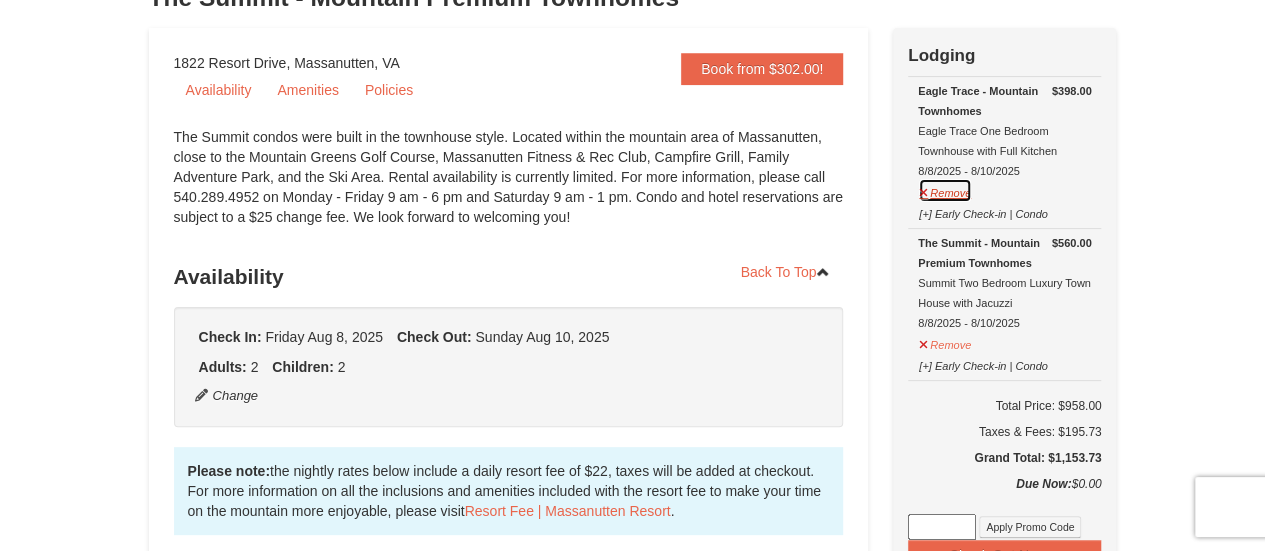 click on "Remove" at bounding box center (945, 190) 